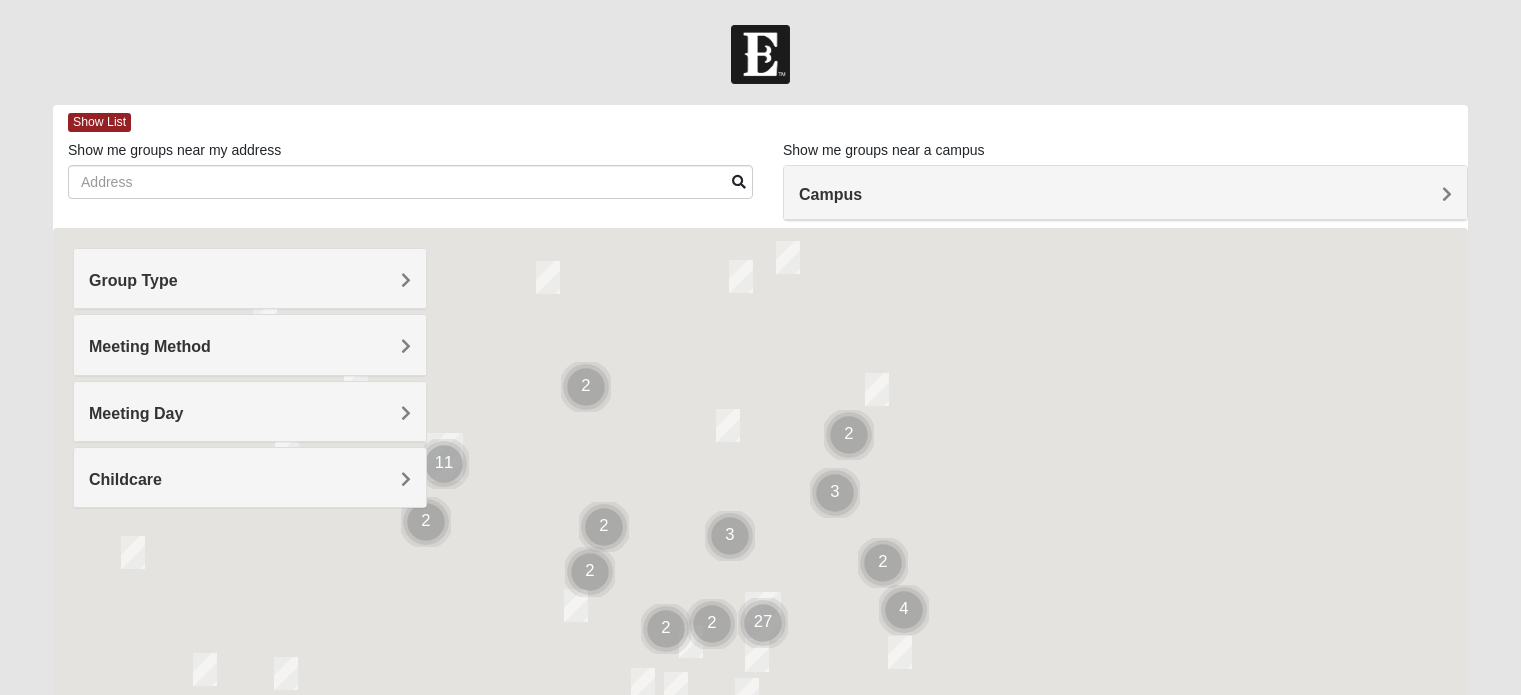 scroll, scrollTop: 0, scrollLeft: 0, axis: both 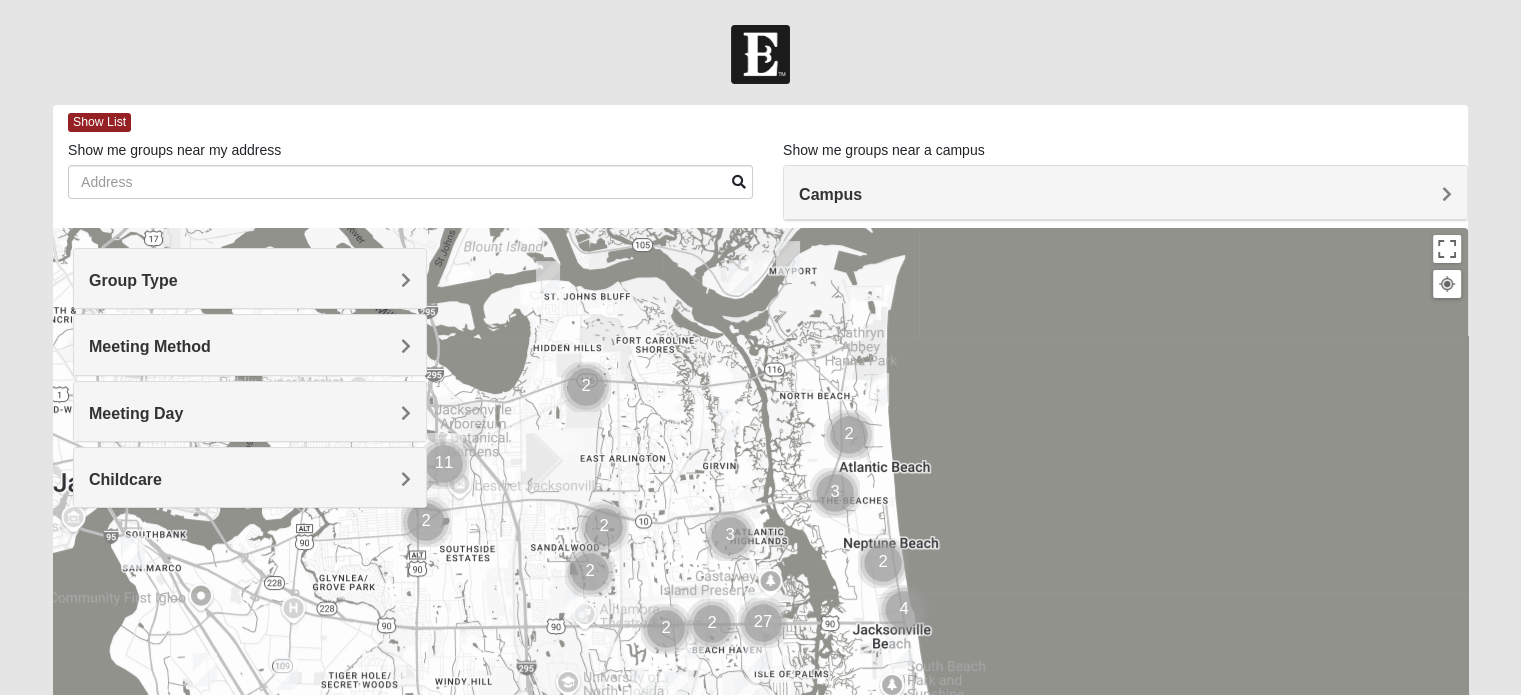 click on "Meeting Day" at bounding box center (250, 413) 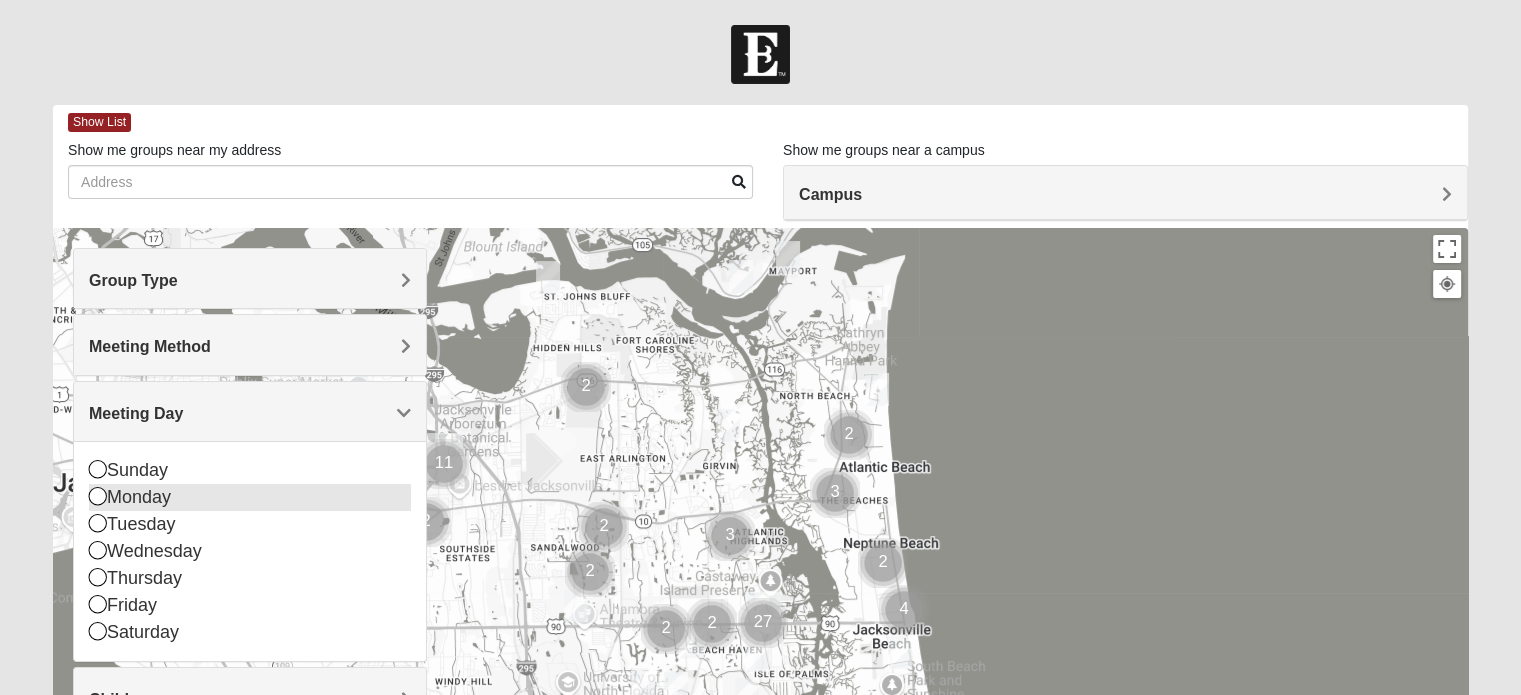 click at bounding box center (98, 496) 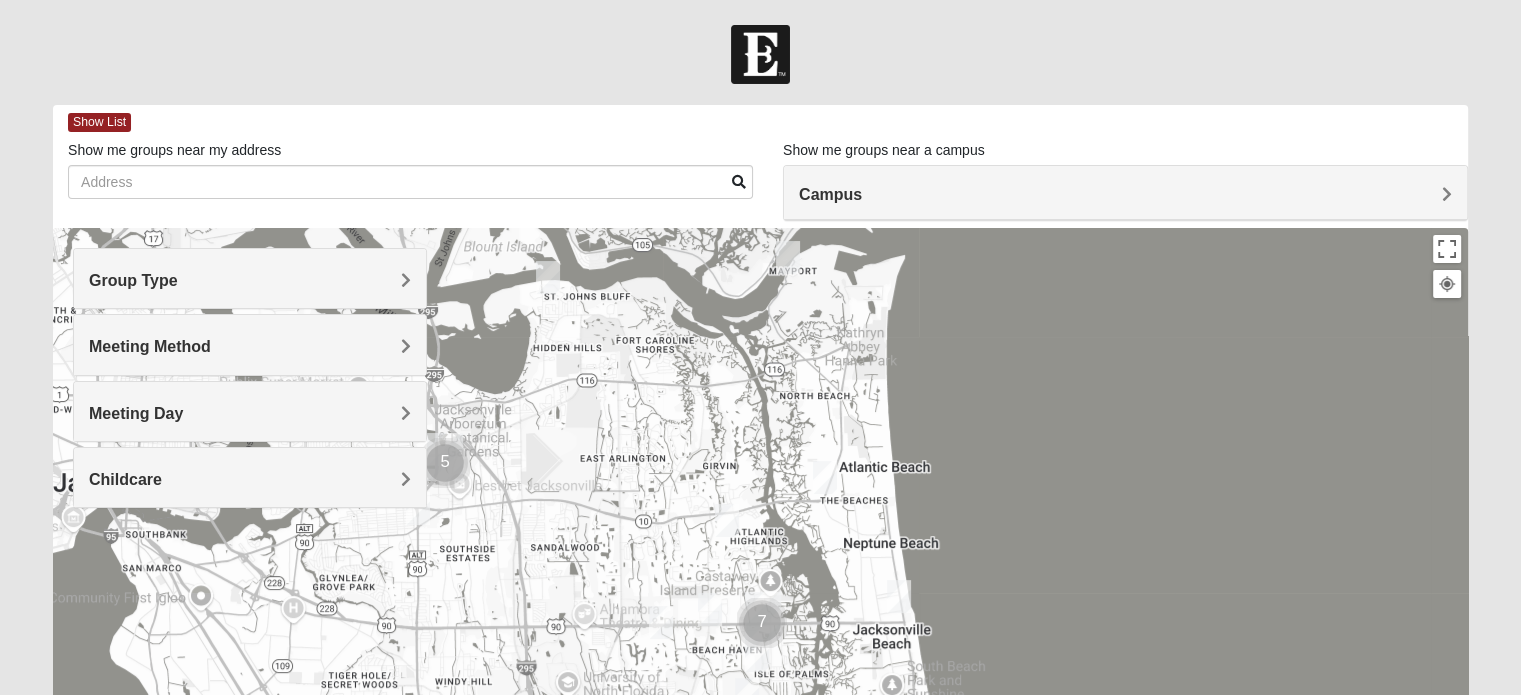 click on "Group Type" at bounding box center (250, 280) 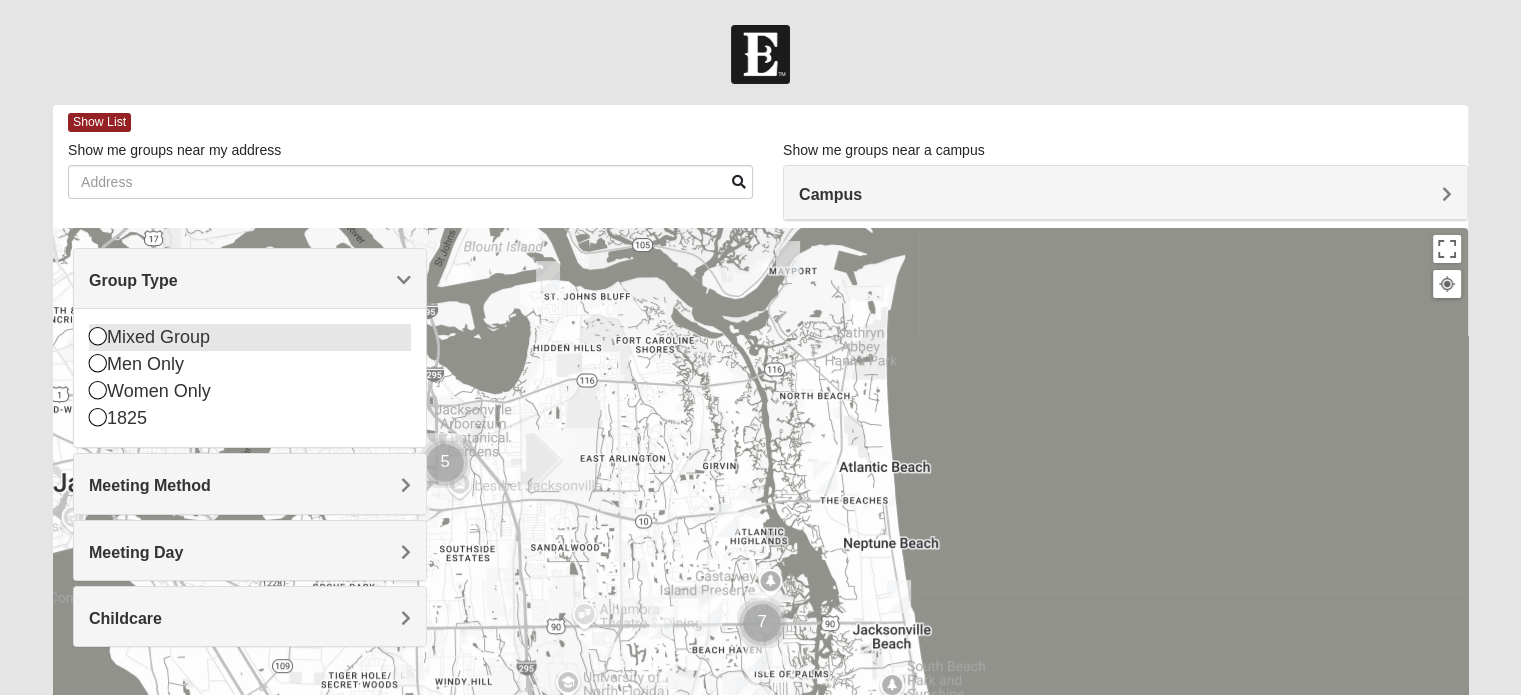 click at bounding box center (98, 336) 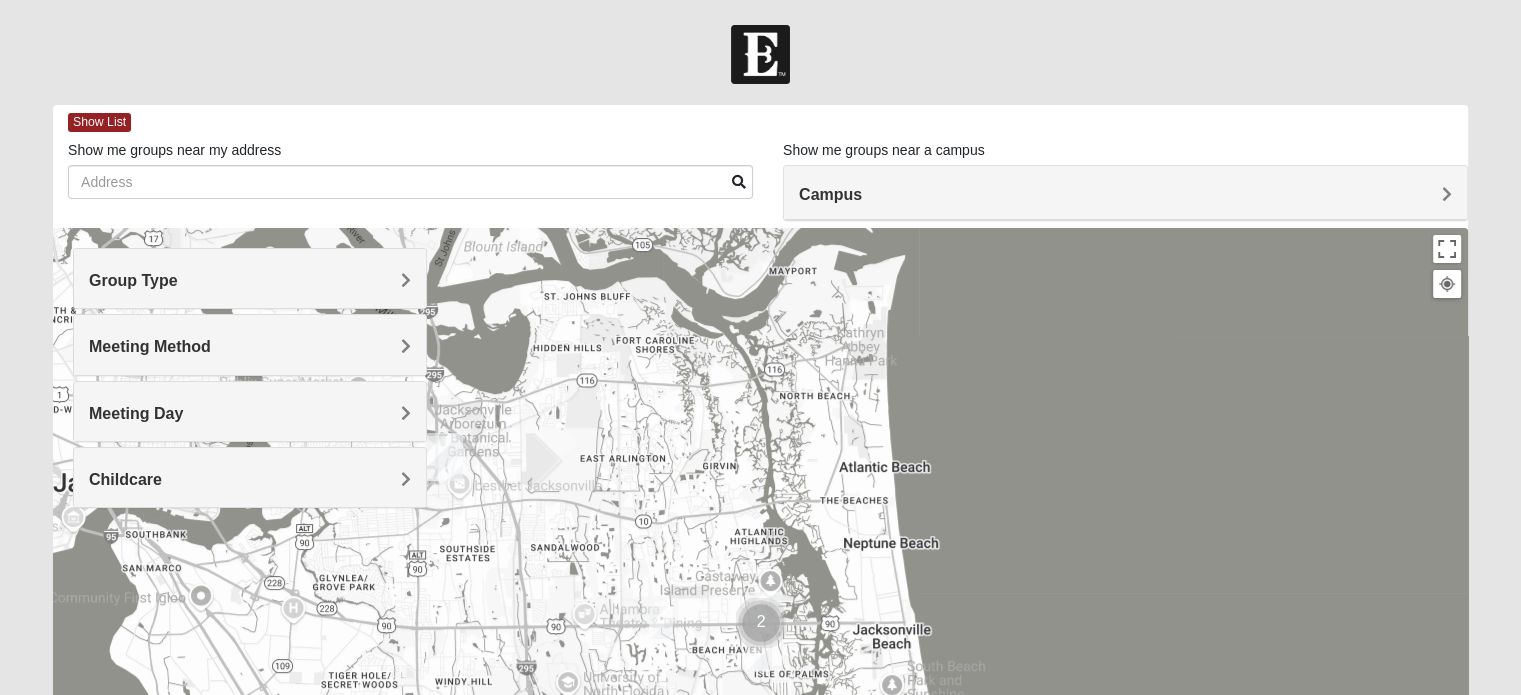 click on "Campus" at bounding box center (1125, 193) 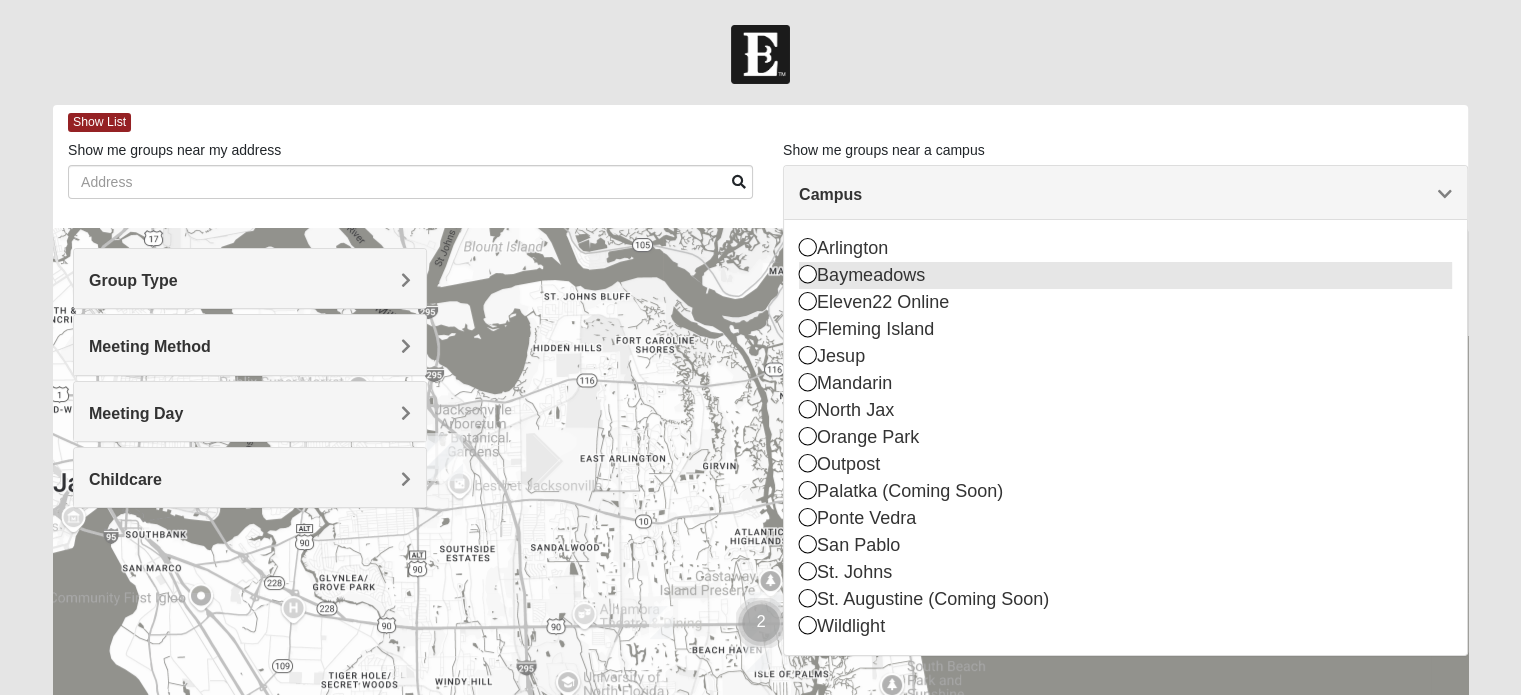 click at bounding box center [808, 274] 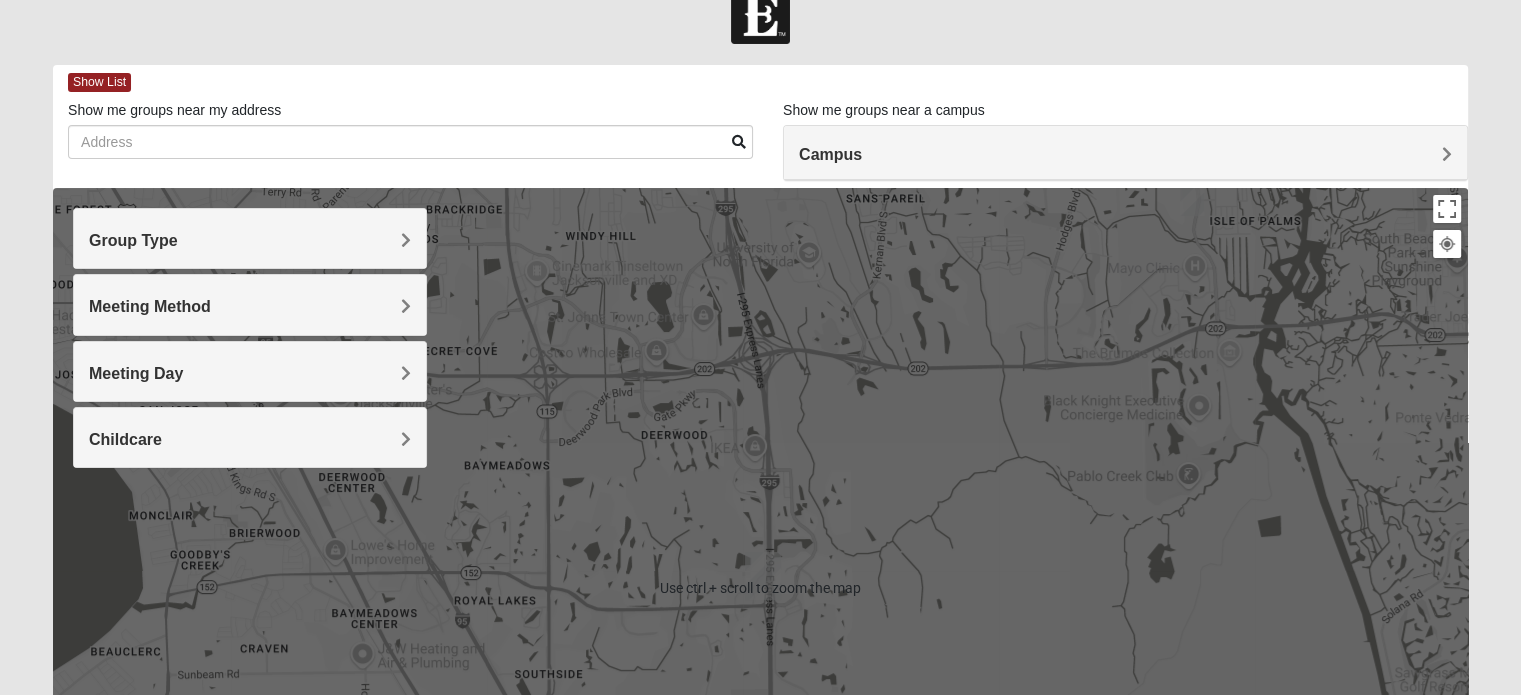 scroll, scrollTop: 42, scrollLeft: 0, axis: vertical 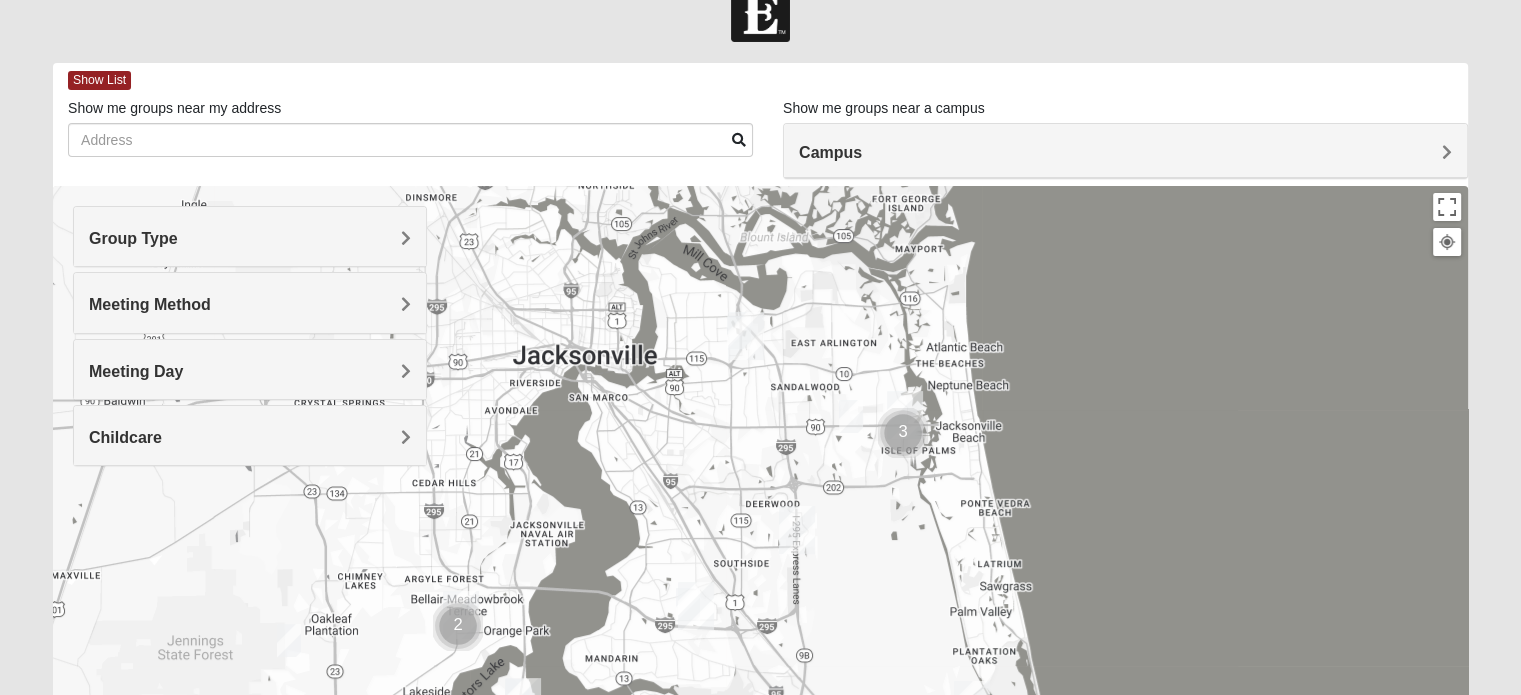 click at bounding box center (797, 530) 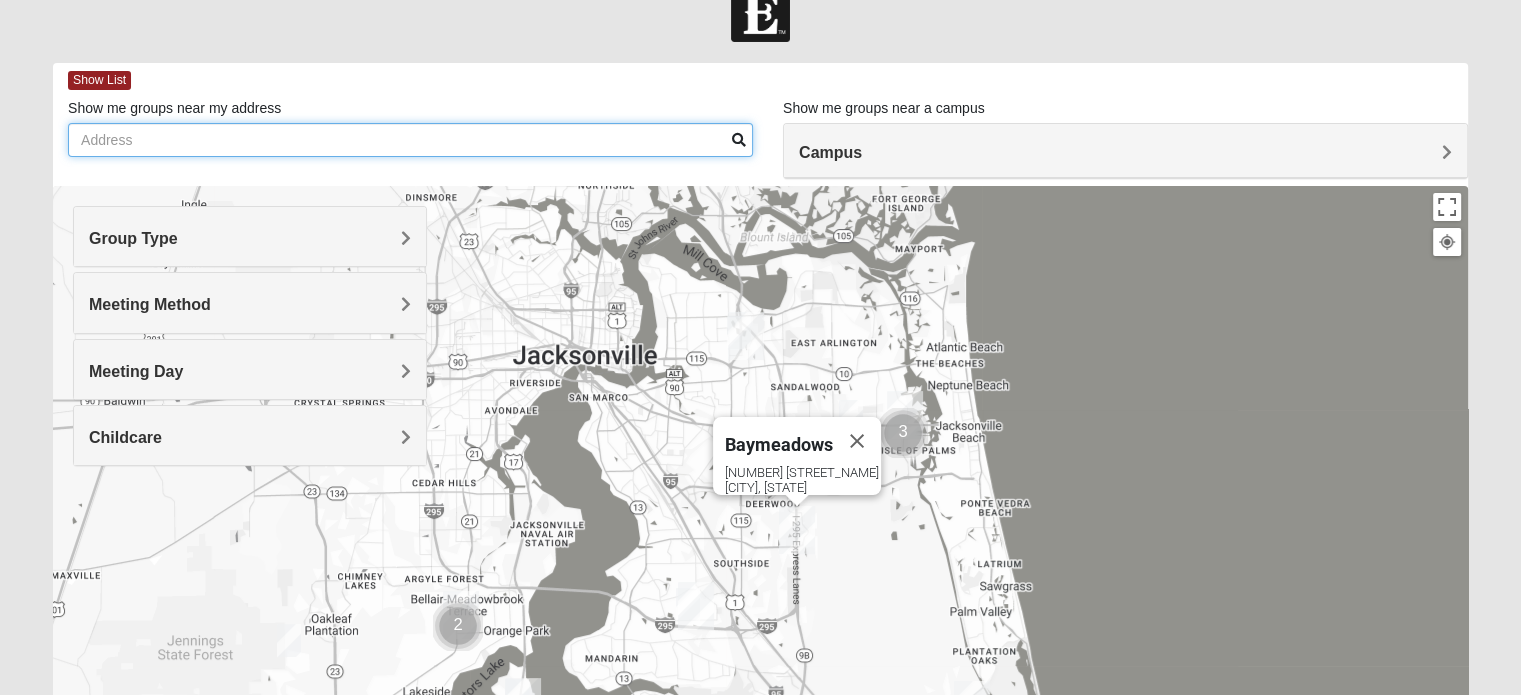 click on "Show me groups near my address" at bounding box center [410, 140] 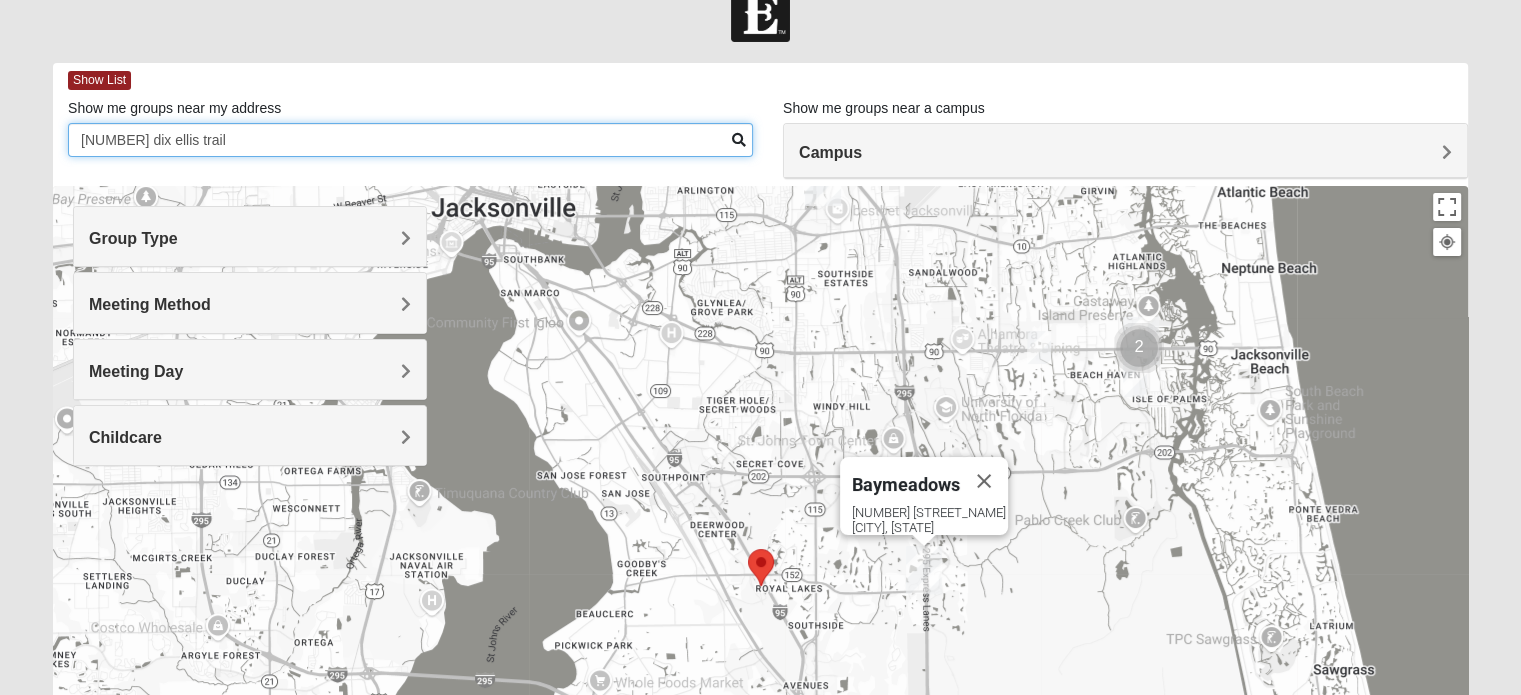 type on "8365 dix ellis trail" 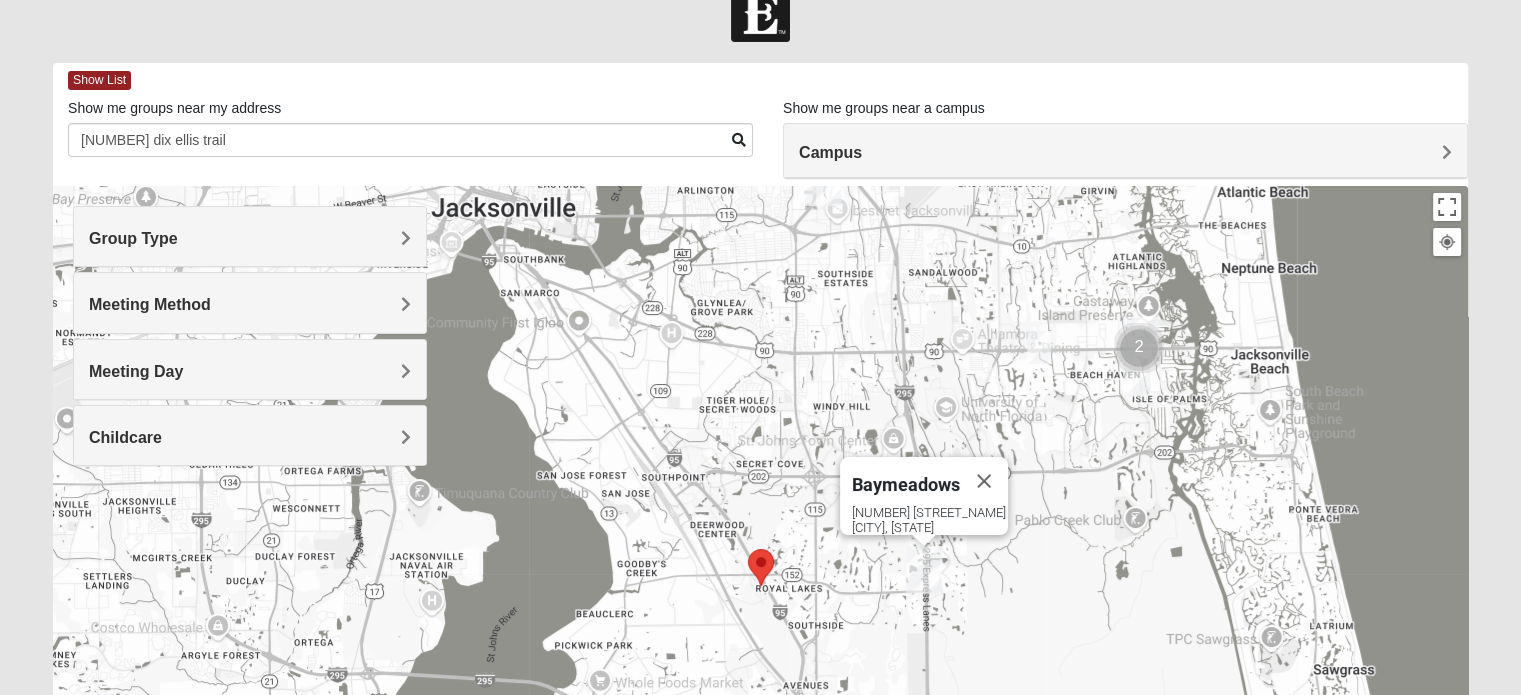 click at bounding box center [748, 549] 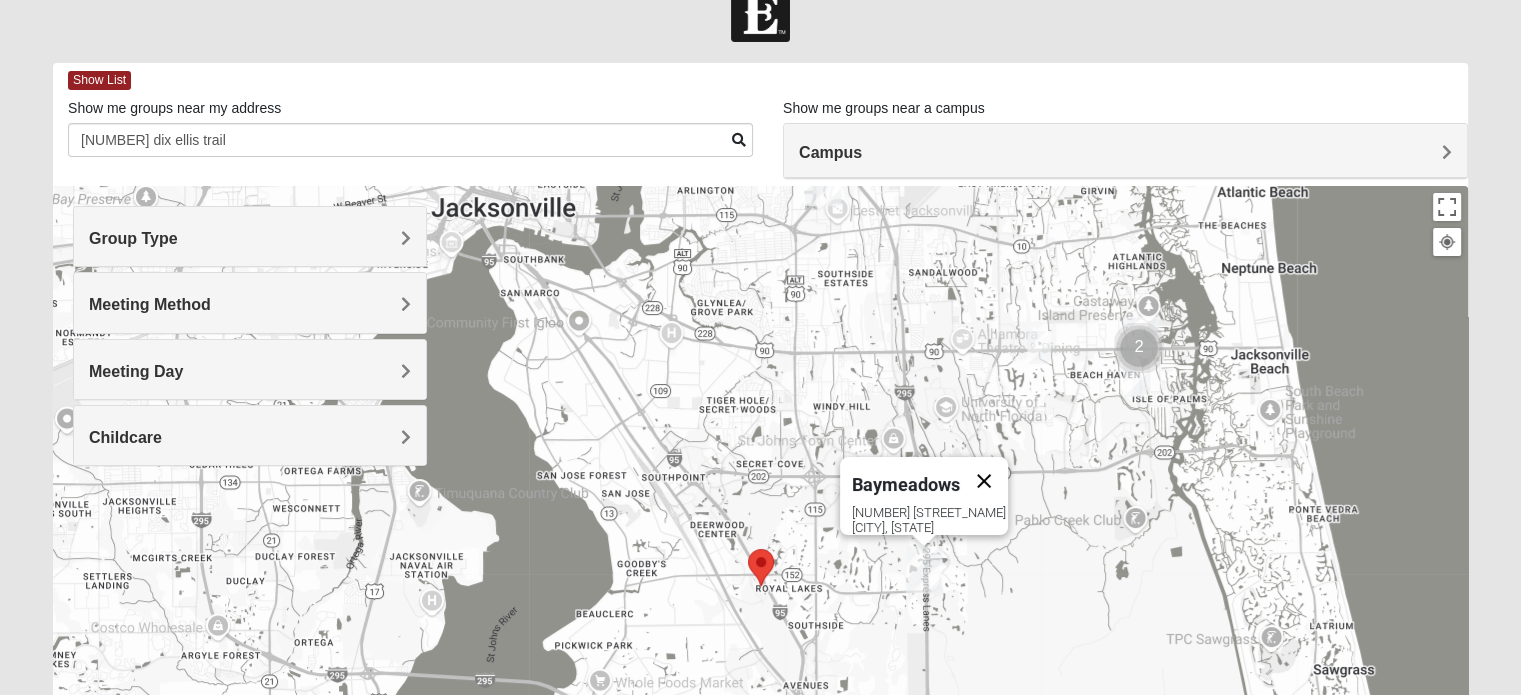click at bounding box center (984, 481) 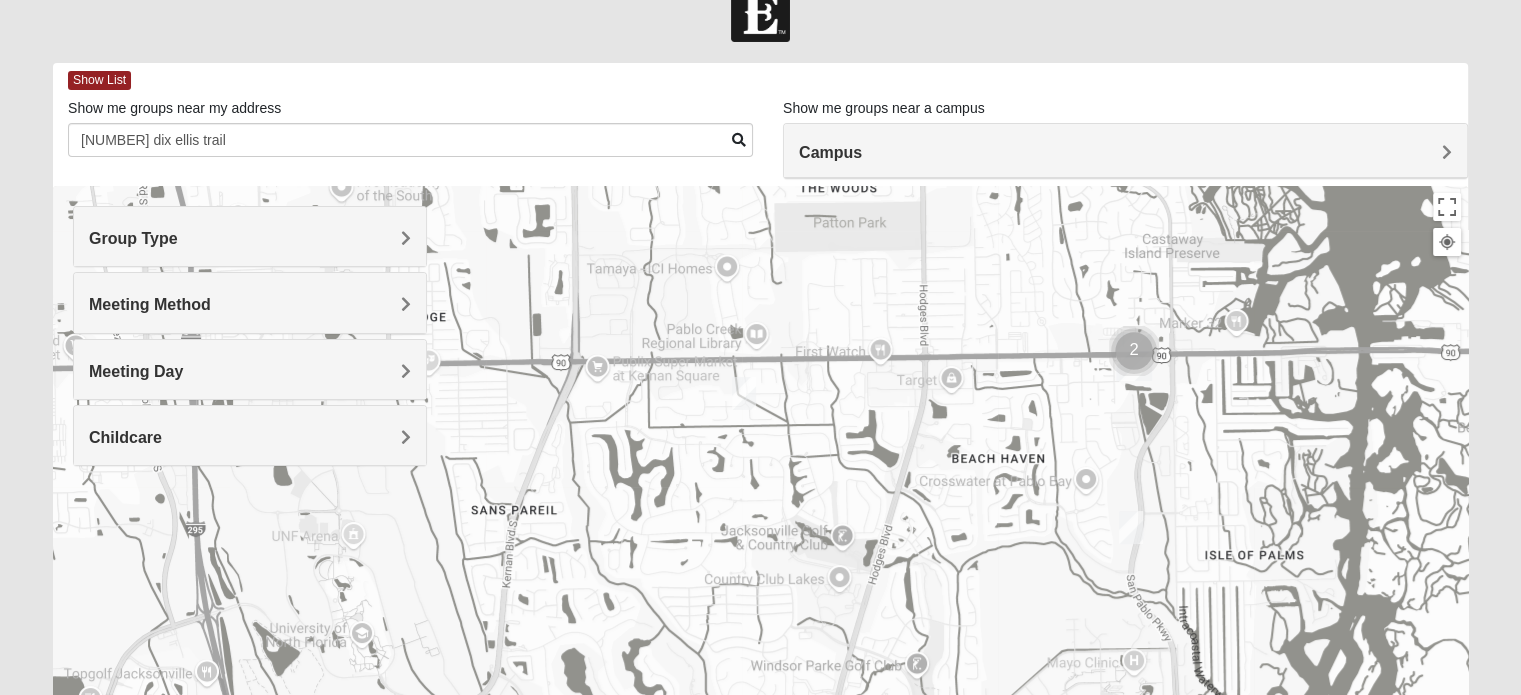 click at bounding box center (744, 393) 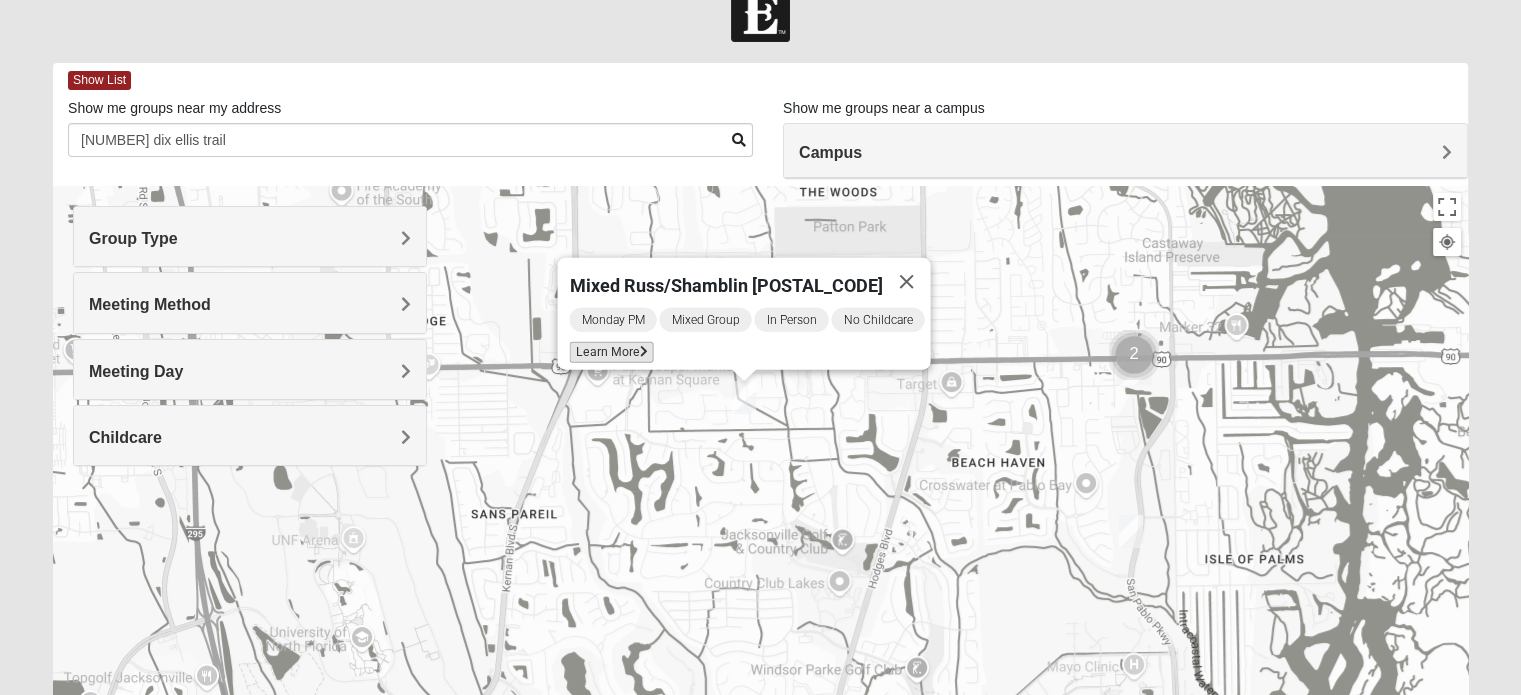 click on "Learn More" at bounding box center [611, 352] 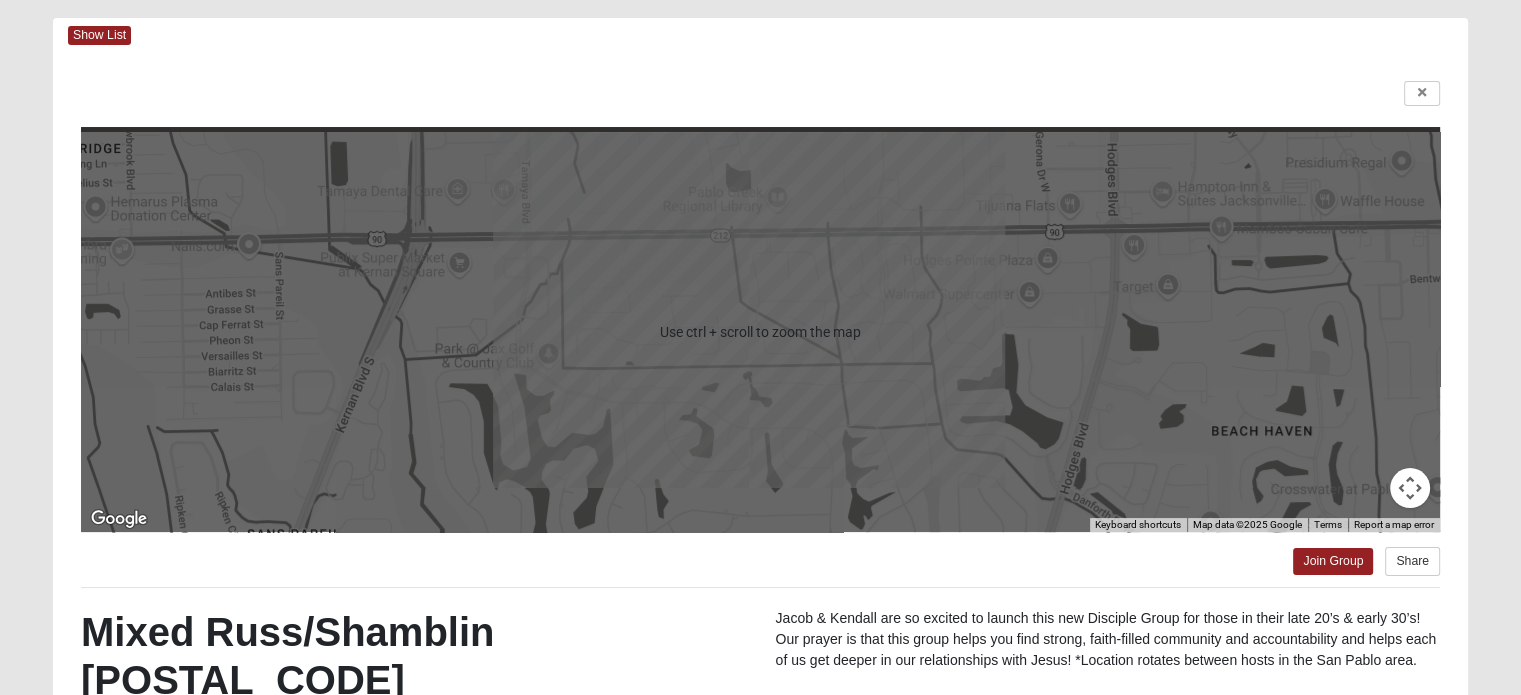scroll, scrollTop: 68, scrollLeft: 0, axis: vertical 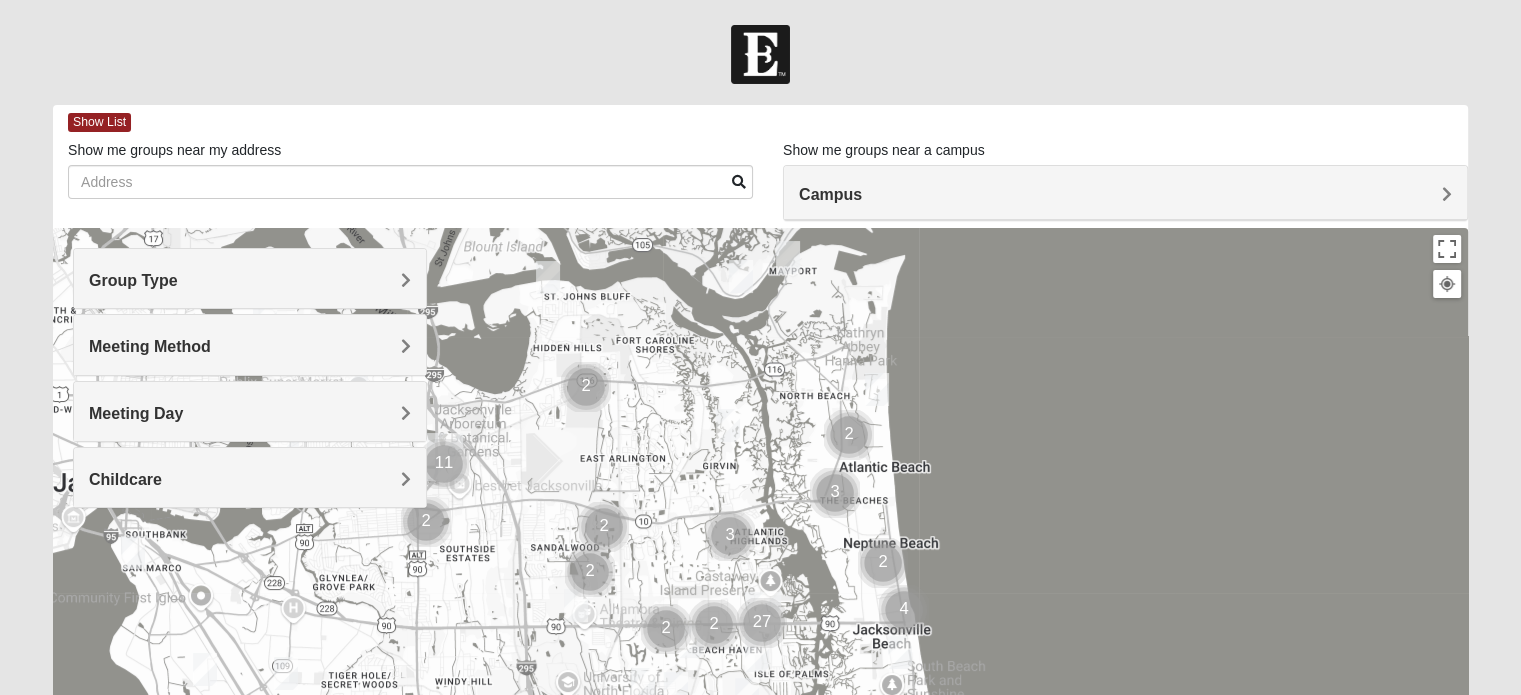 click on "Meeting Day" at bounding box center [250, 413] 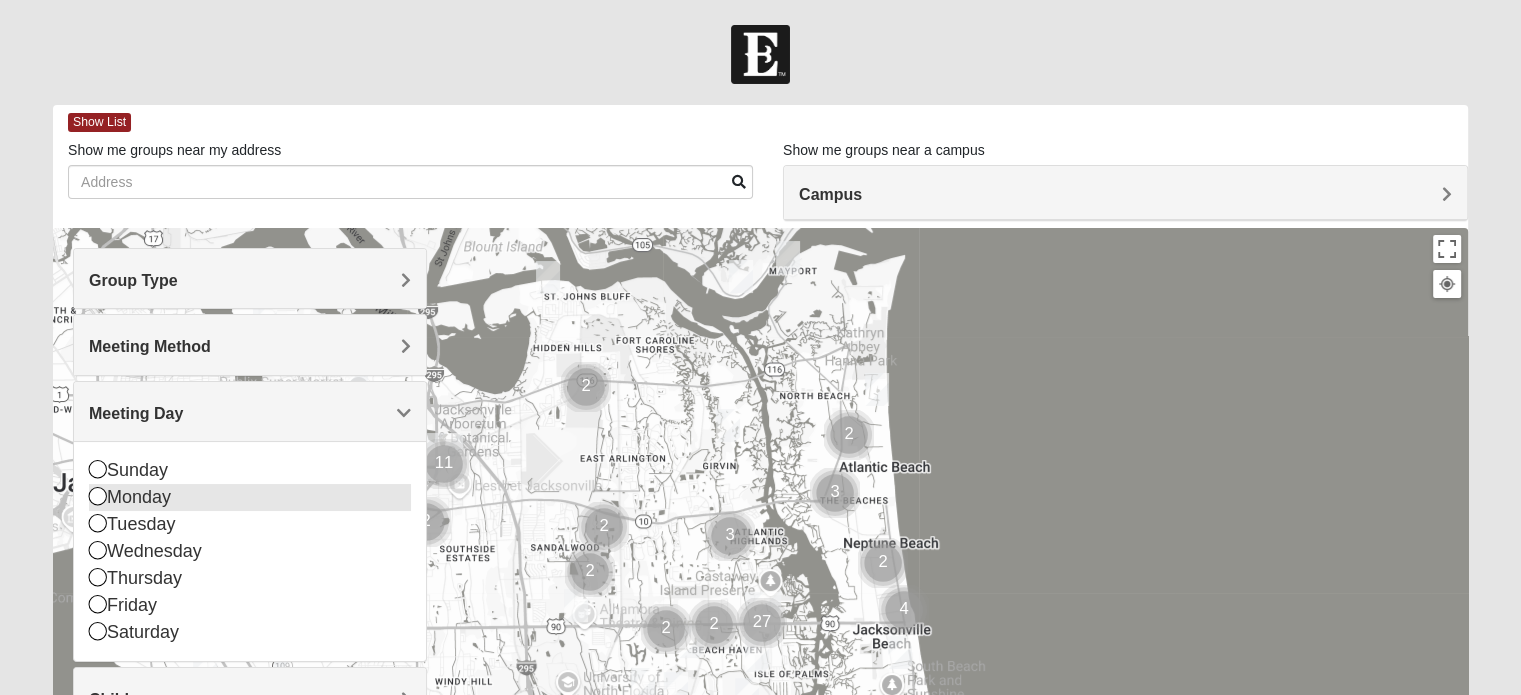 click at bounding box center (98, 496) 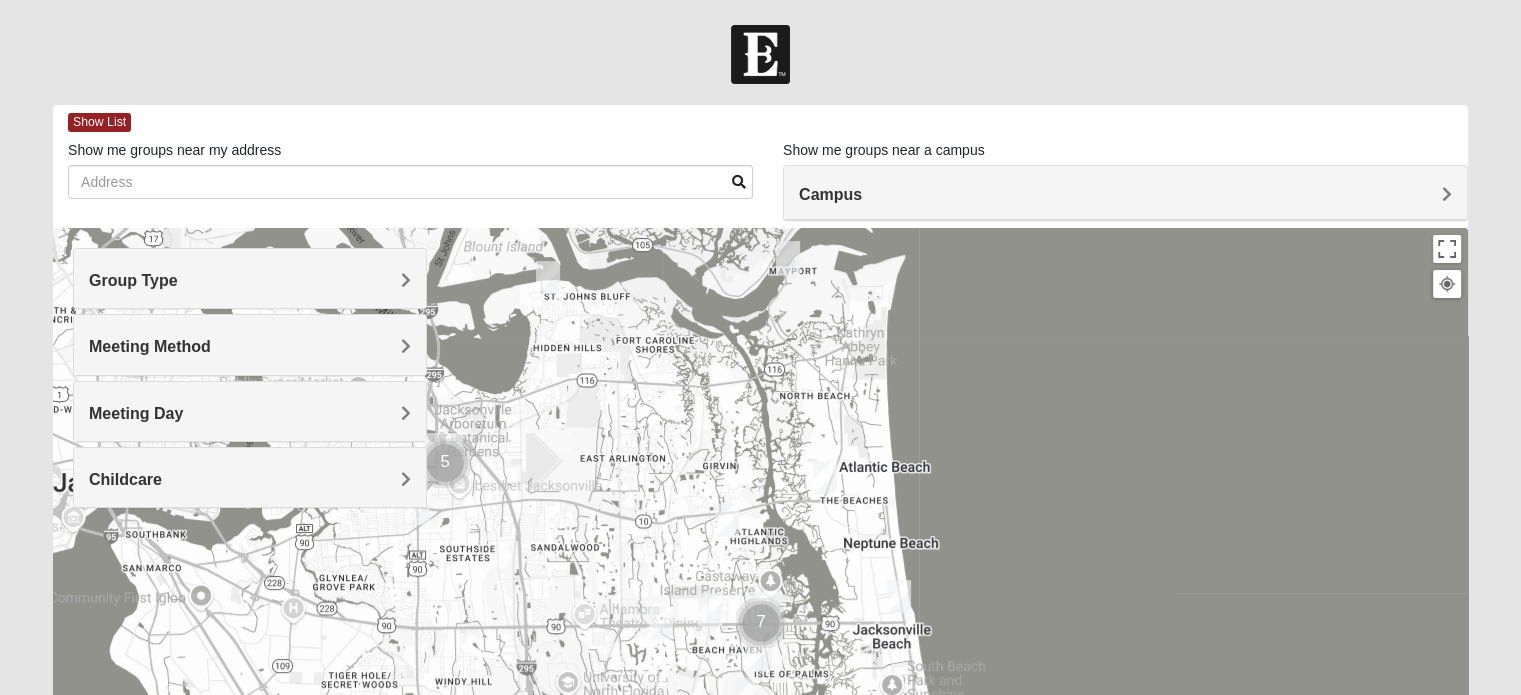 click on "Meeting Day" at bounding box center [250, 411] 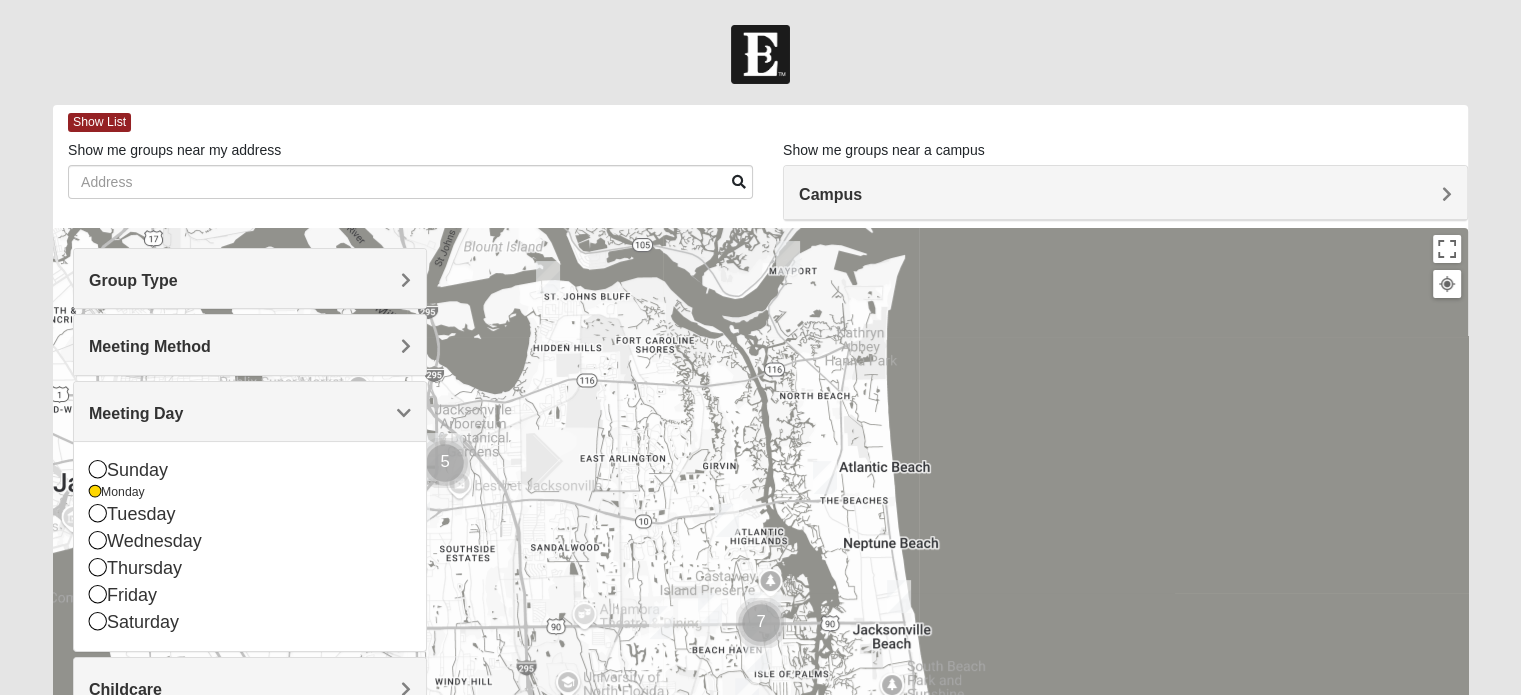 click on "Meeting Day" at bounding box center [250, 411] 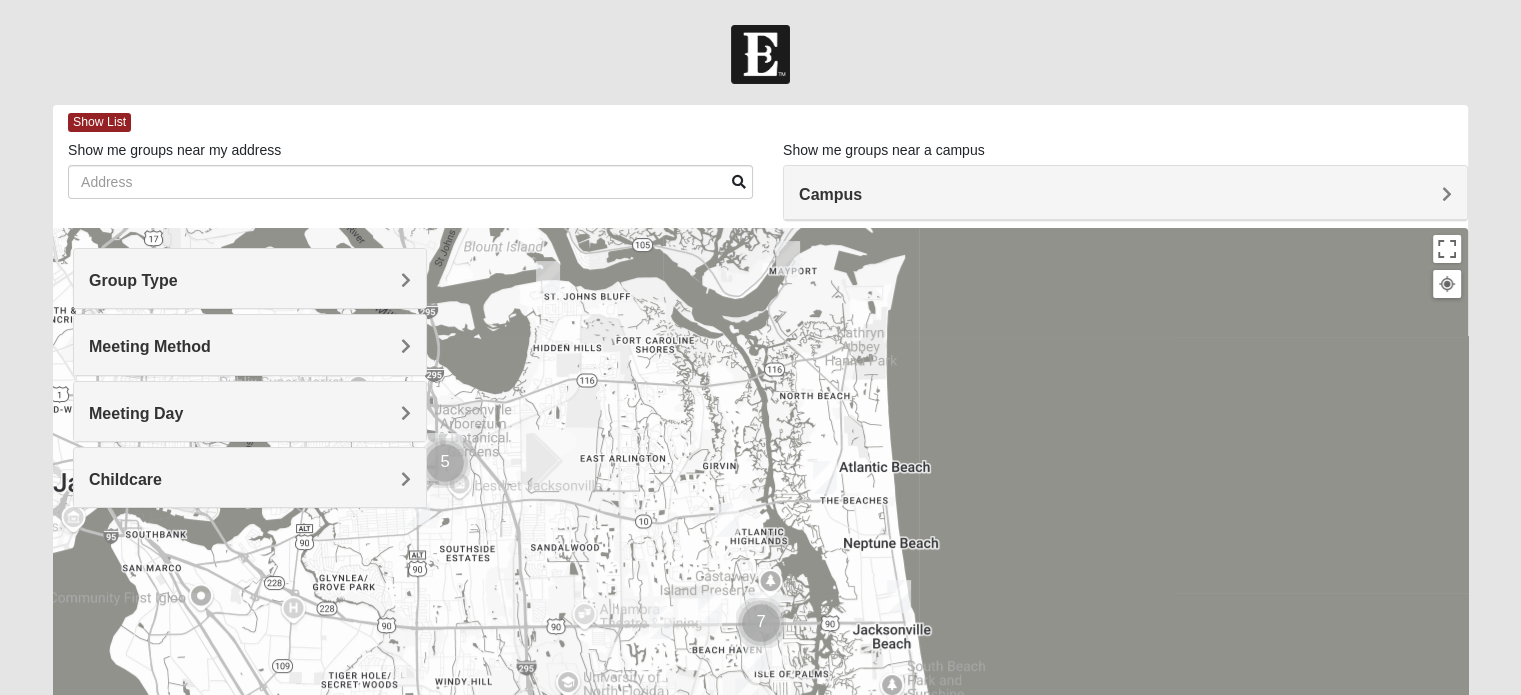 click on "Meeting Method" at bounding box center [250, 346] 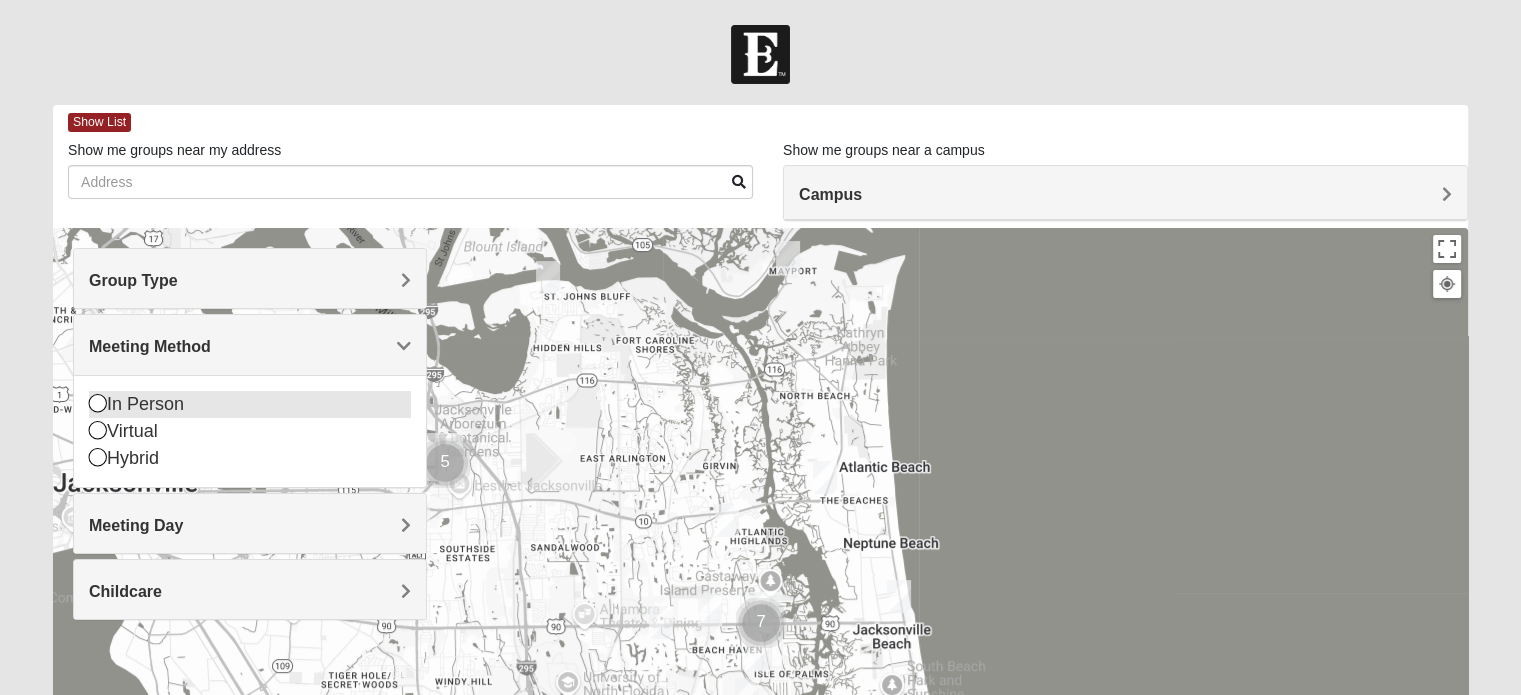 click at bounding box center (98, 403) 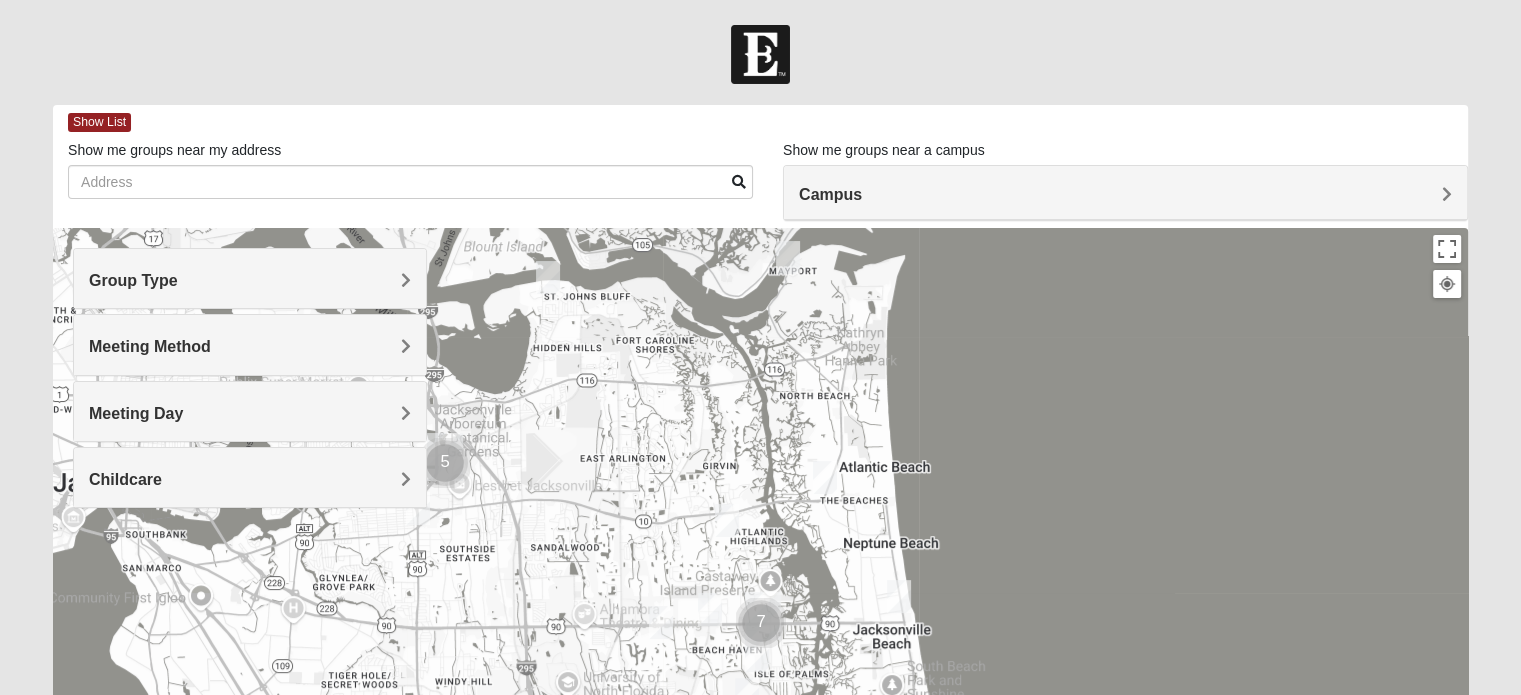 click on "Group Type" at bounding box center [250, 280] 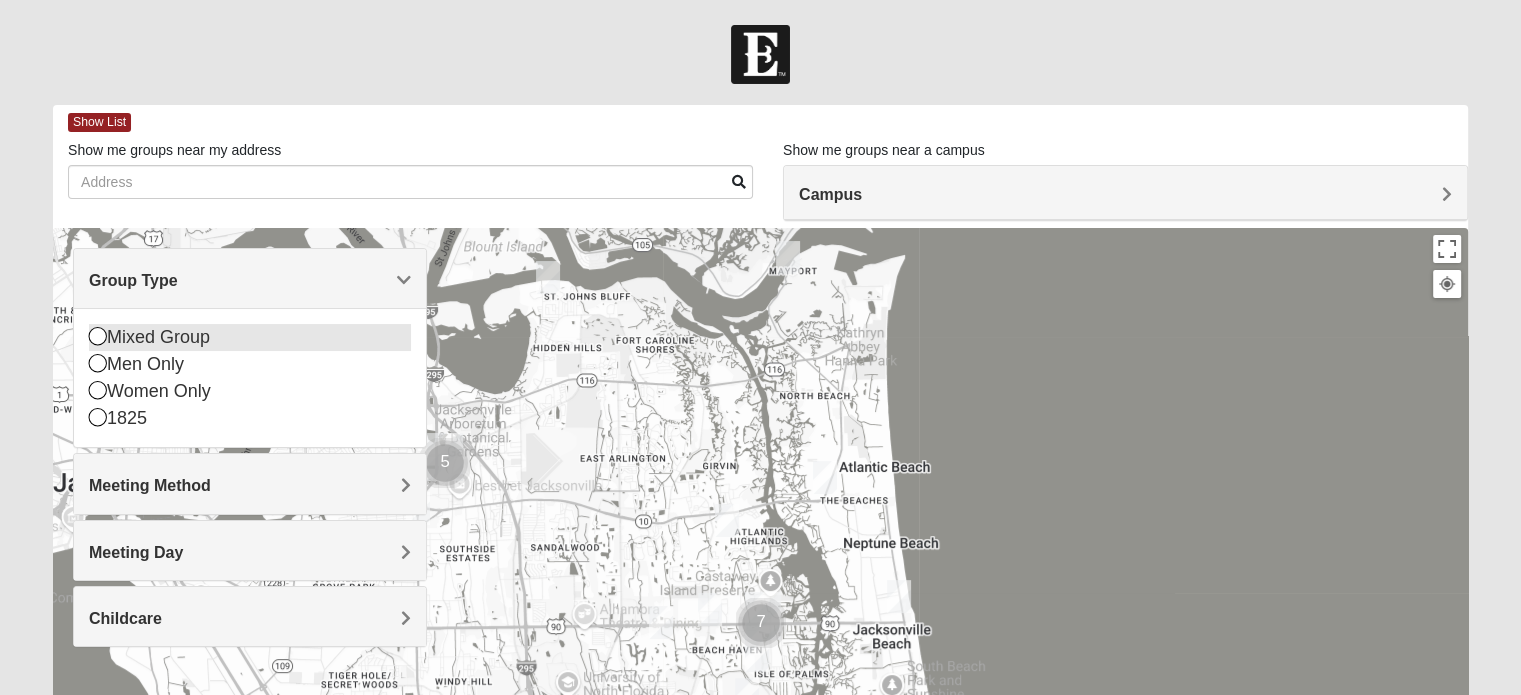 click on "Mixed Group" at bounding box center (250, 337) 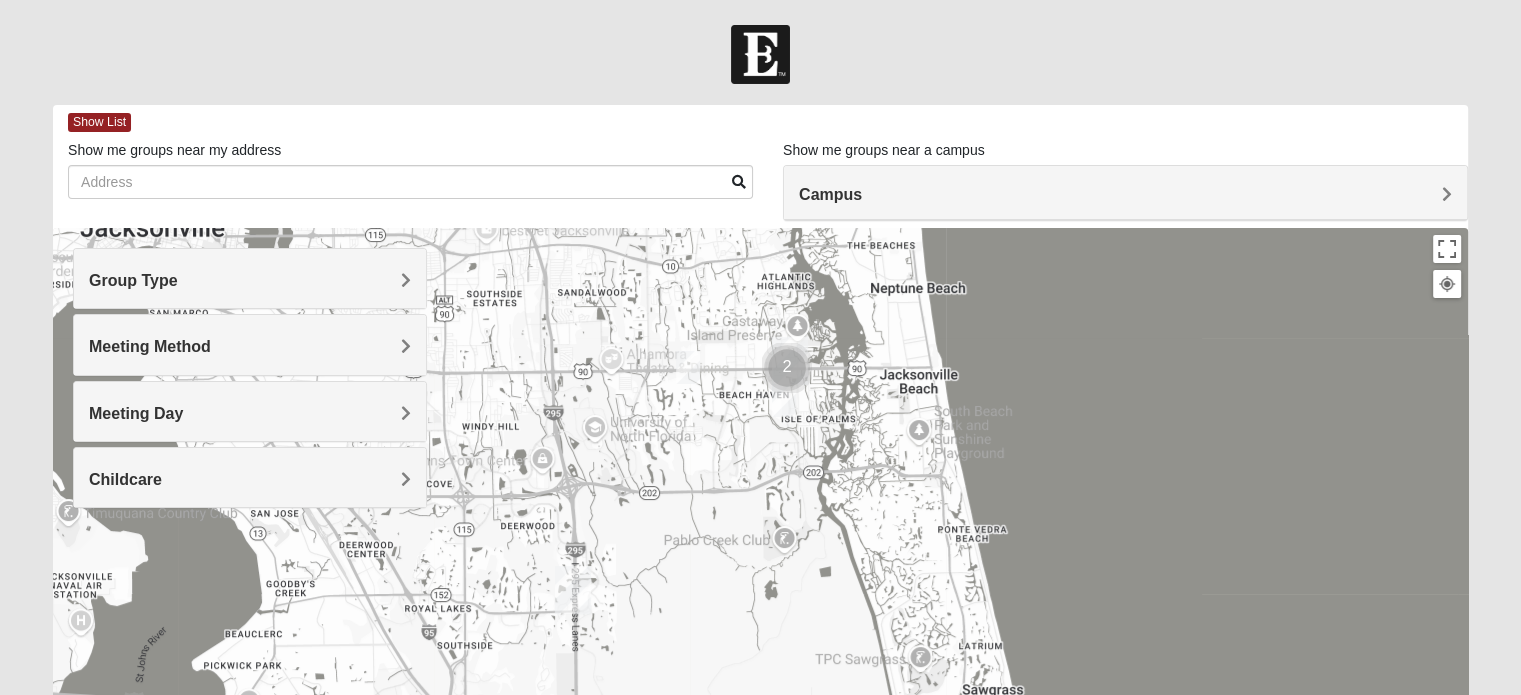 drag, startPoint x: 982, startPoint y: 481, endPoint x: 1008, endPoint y: 224, distance: 258.31183 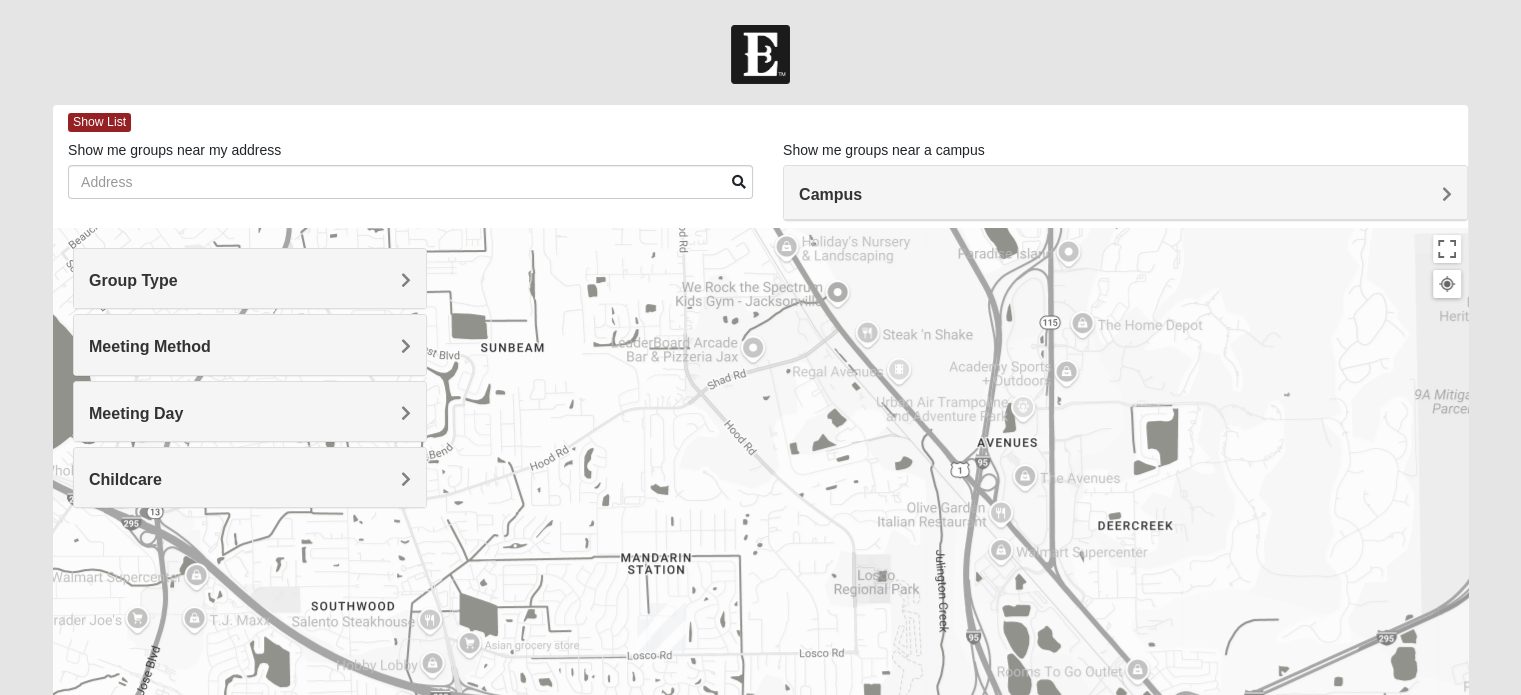 click at bounding box center [649, 635] 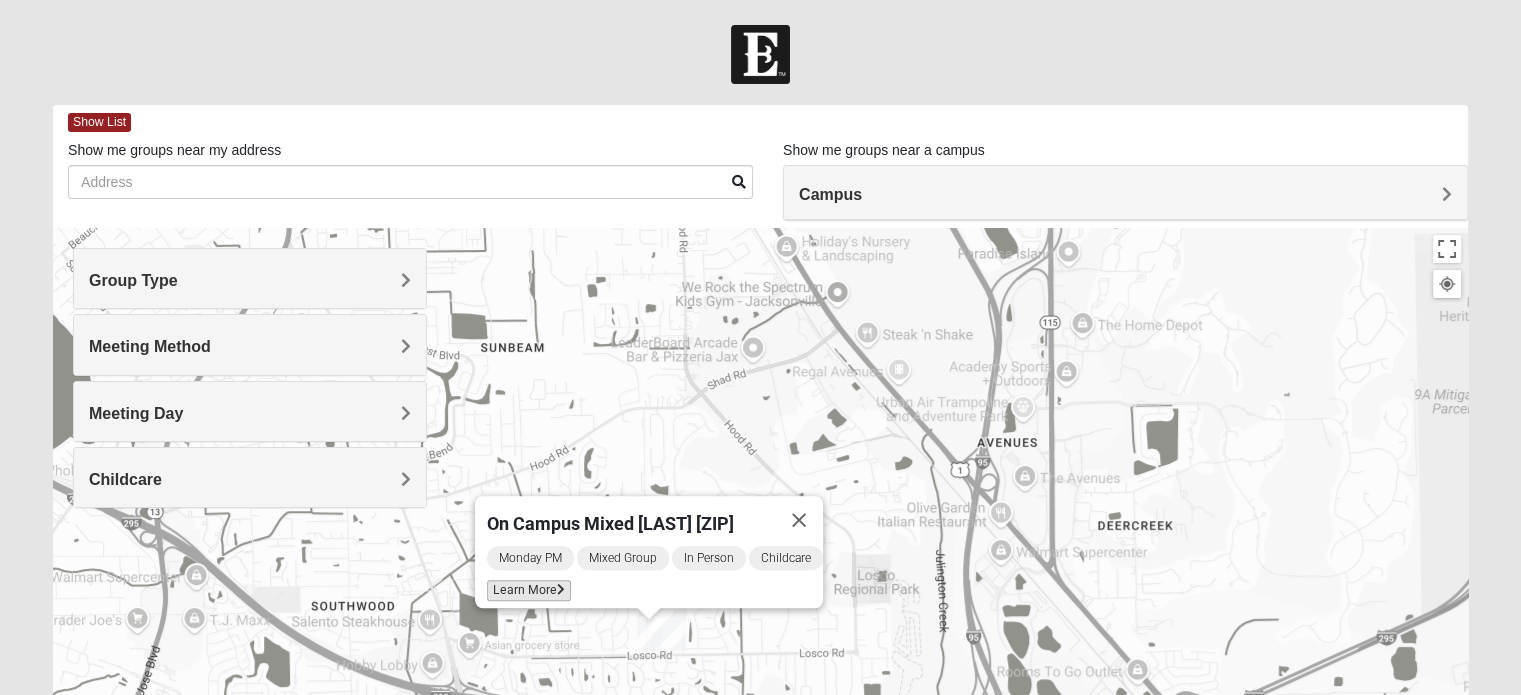 click on "Learn More" at bounding box center [529, 590] 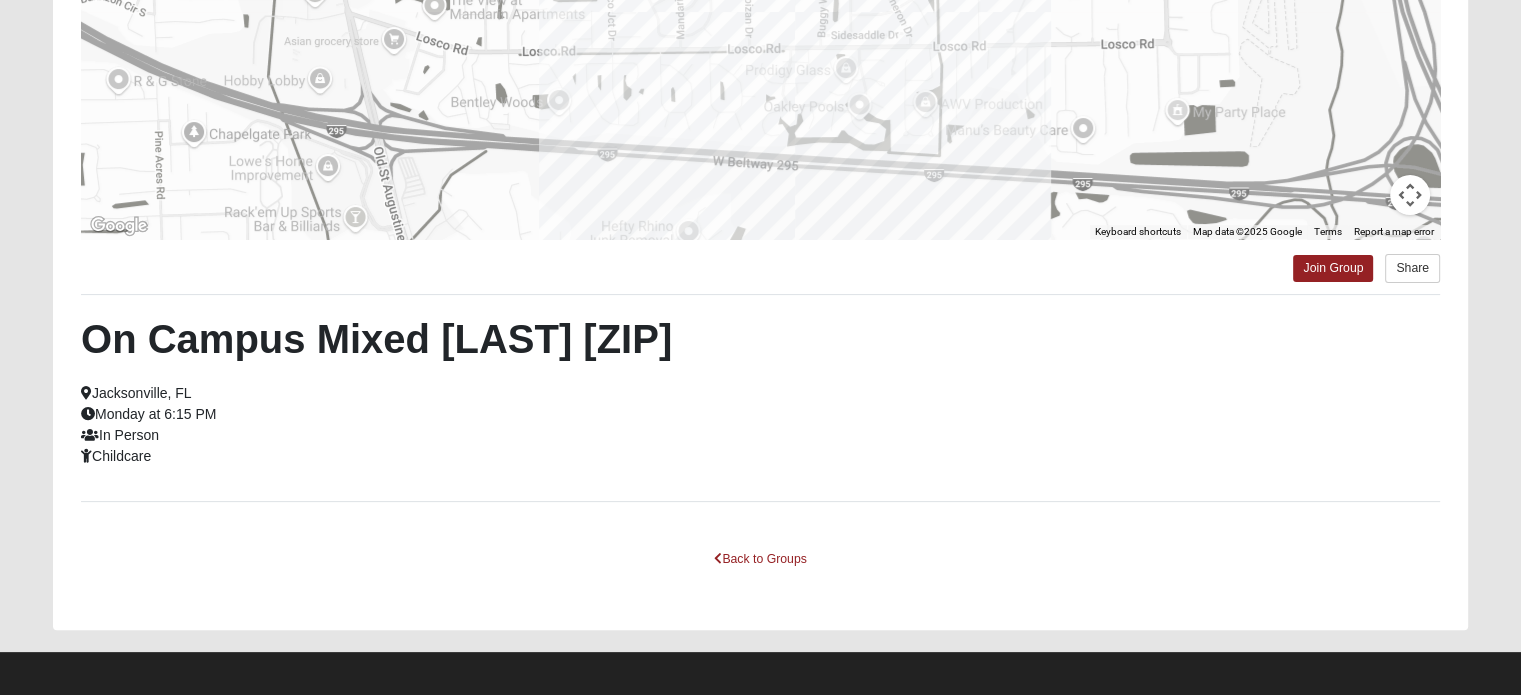 scroll, scrollTop: 386, scrollLeft: 0, axis: vertical 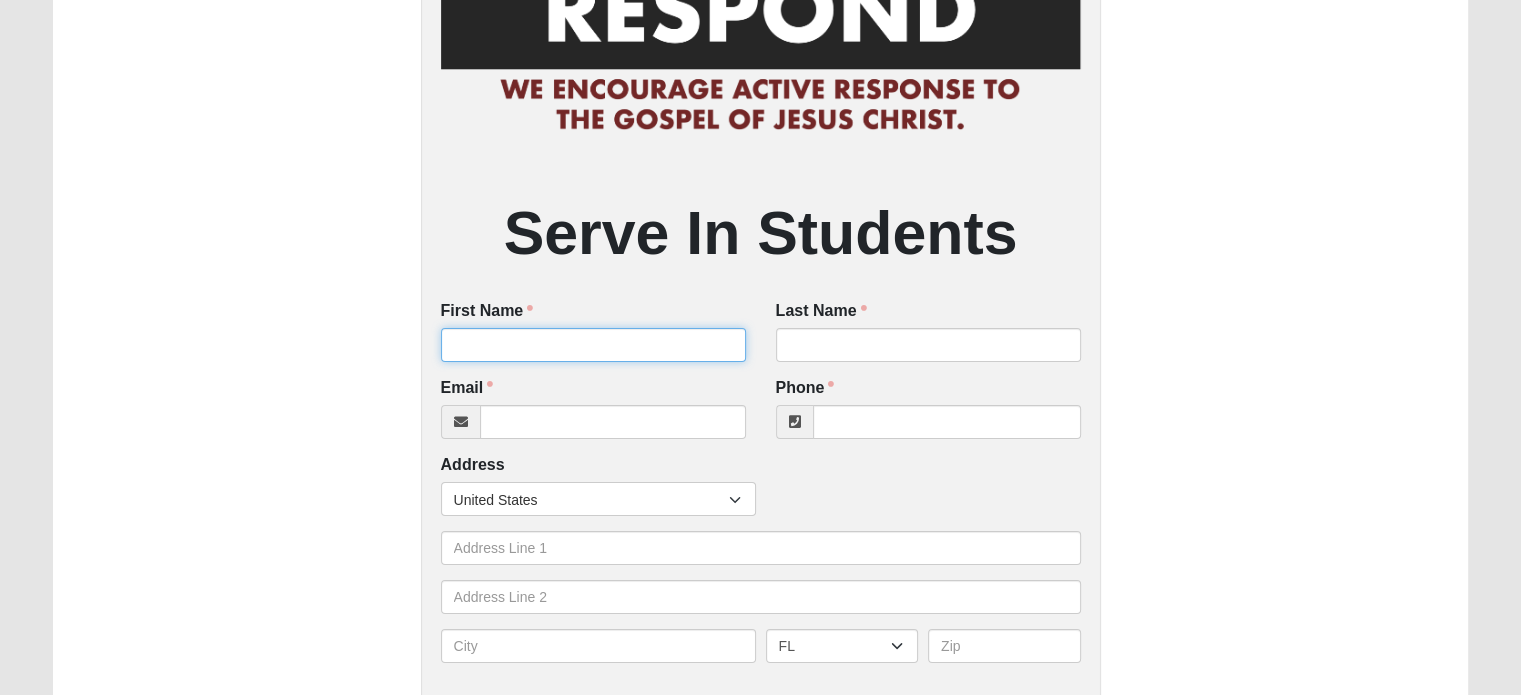 click on "First Name" at bounding box center [593, 345] 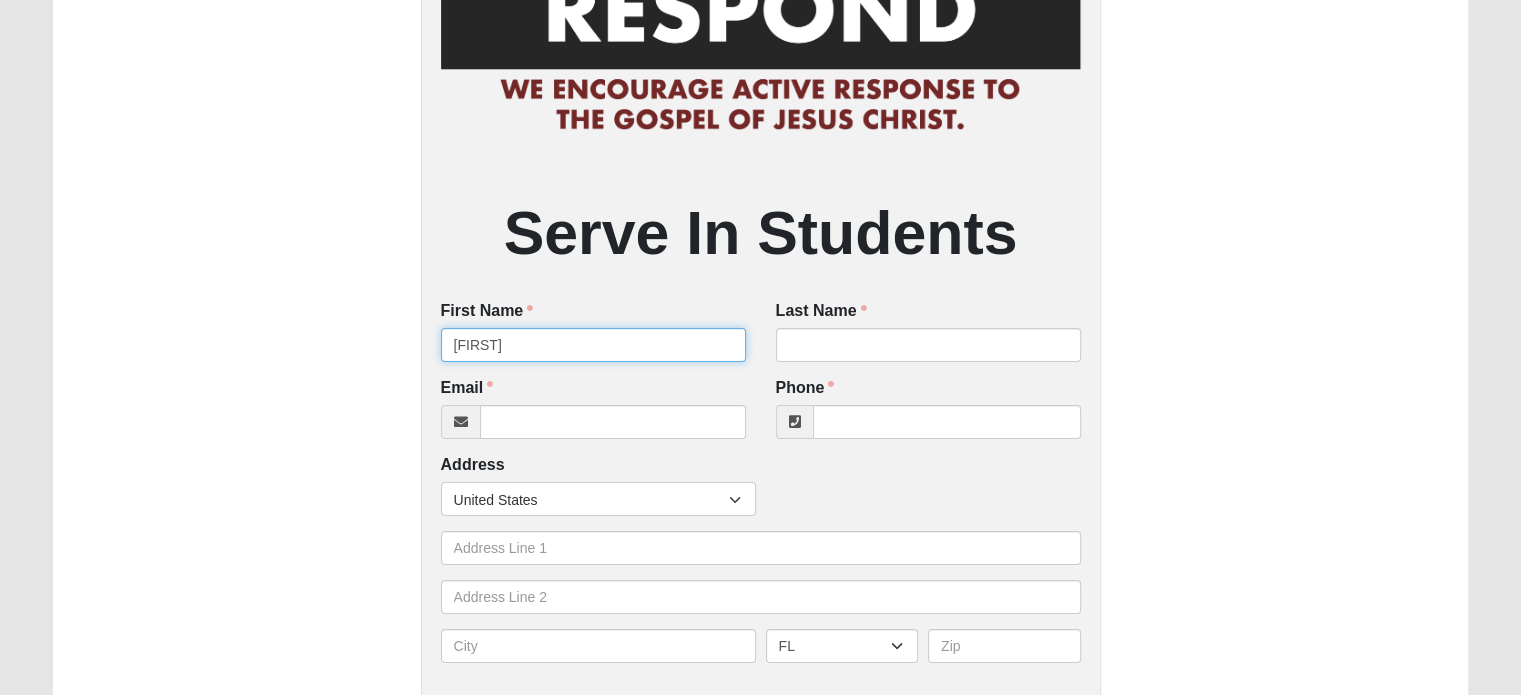 type on "[FIRST]" 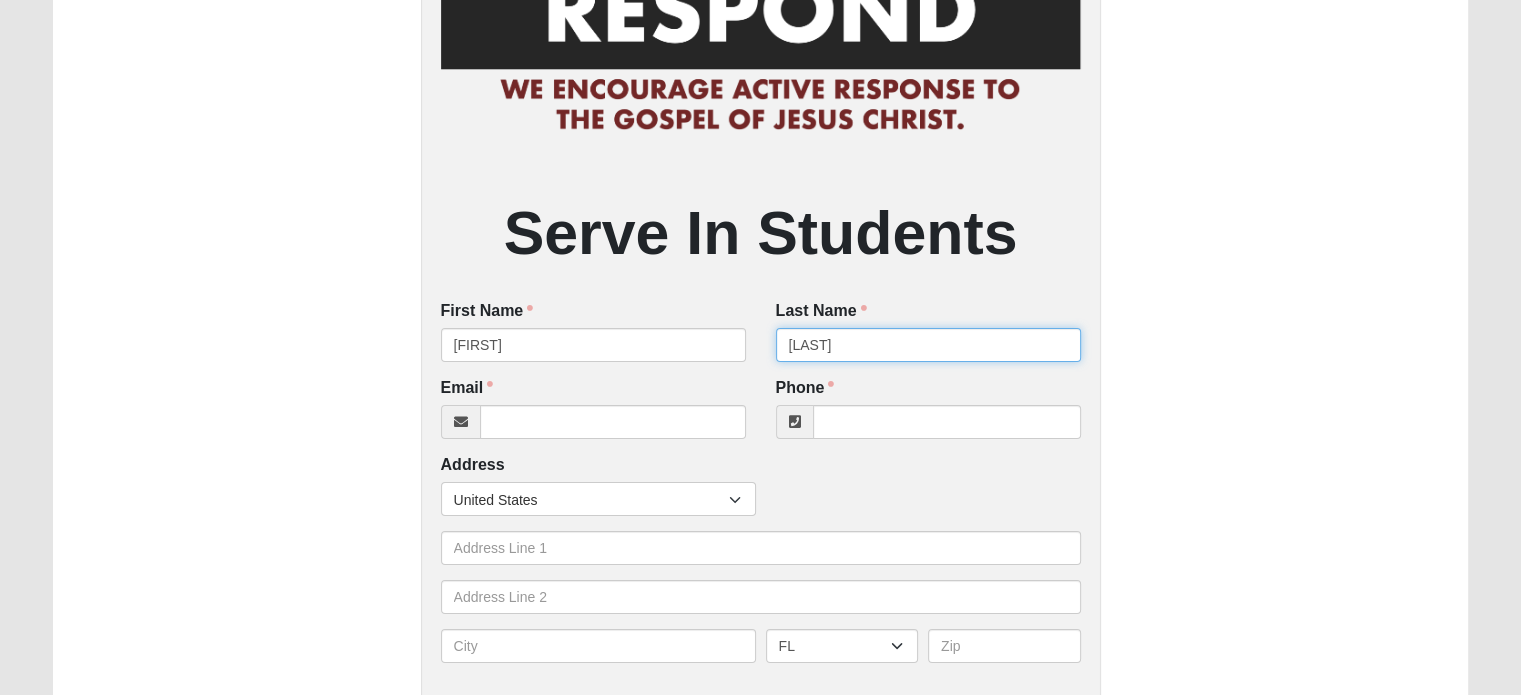 type on "[LAST]" 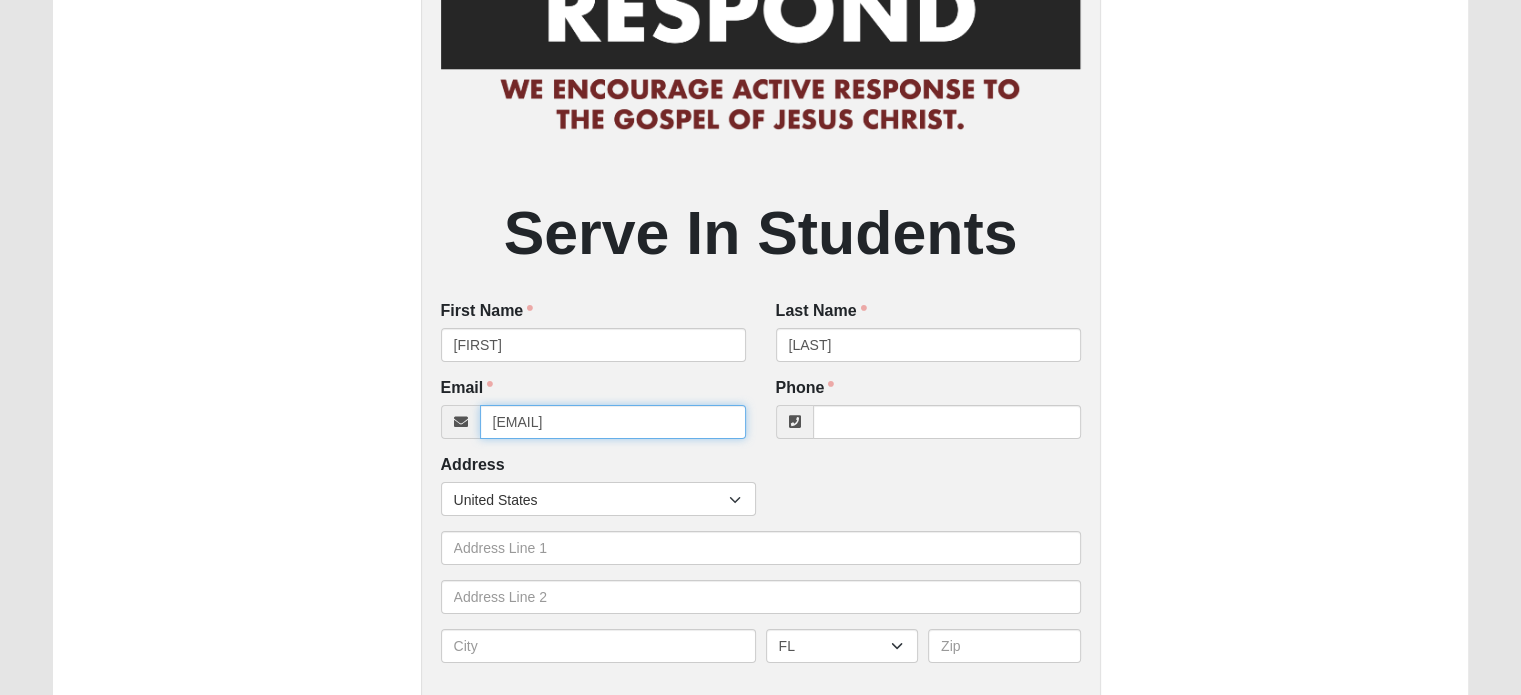 type on "[EMAIL]" 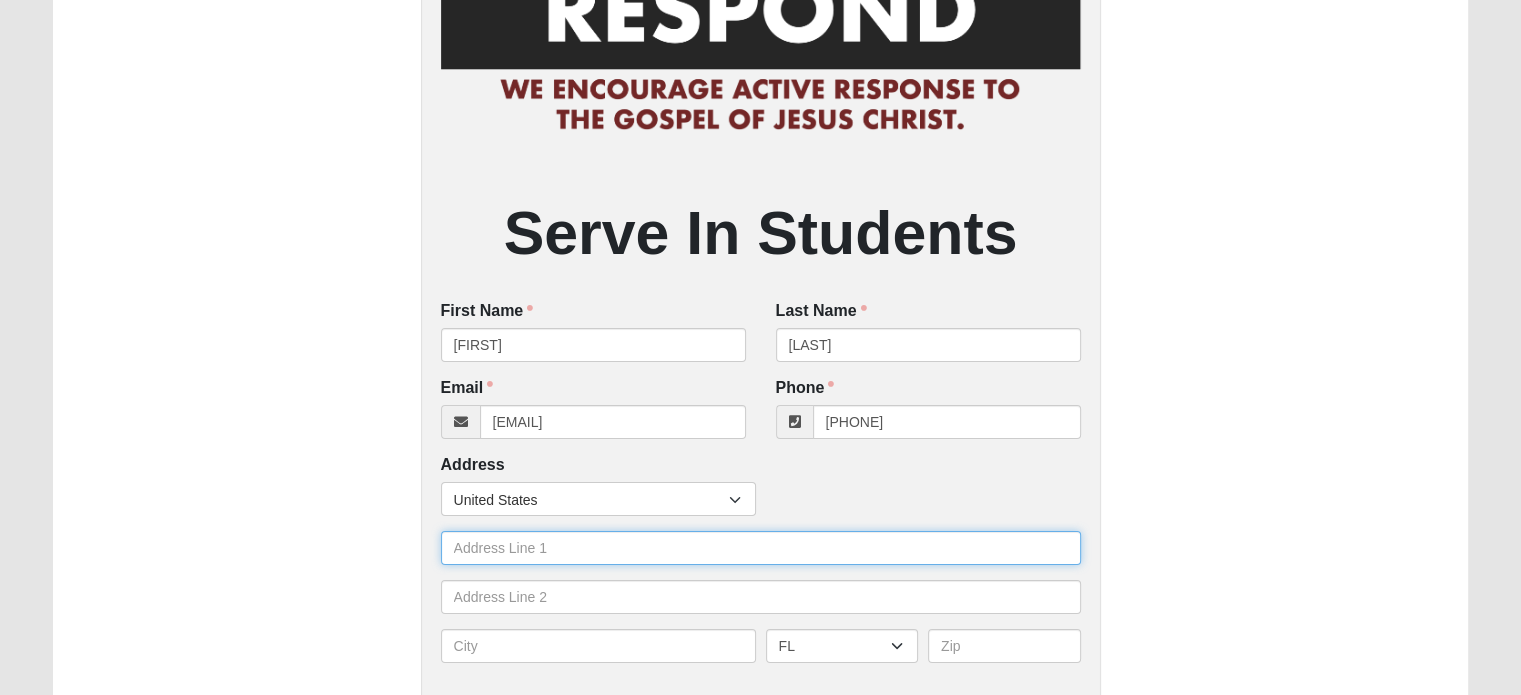 type on "[PHONE]" 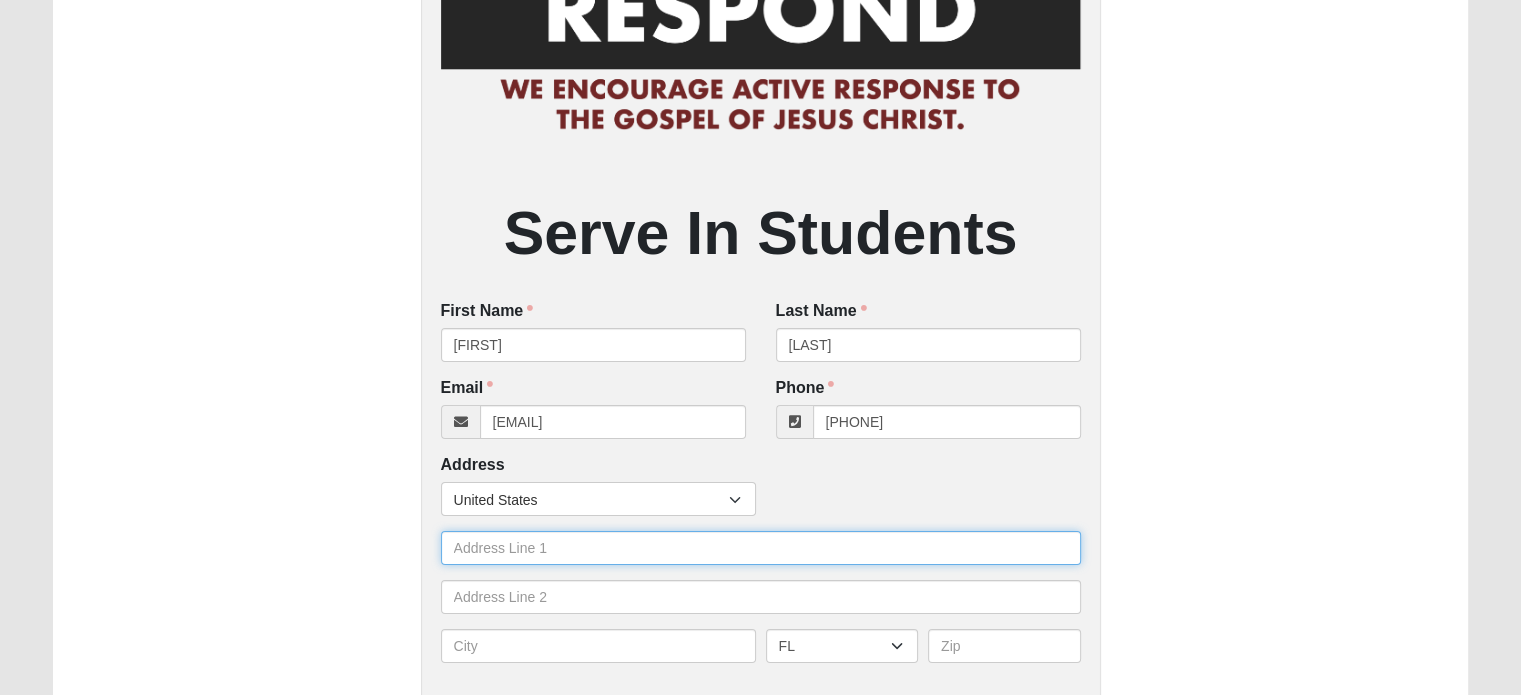 click at bounding box center [761, 548] 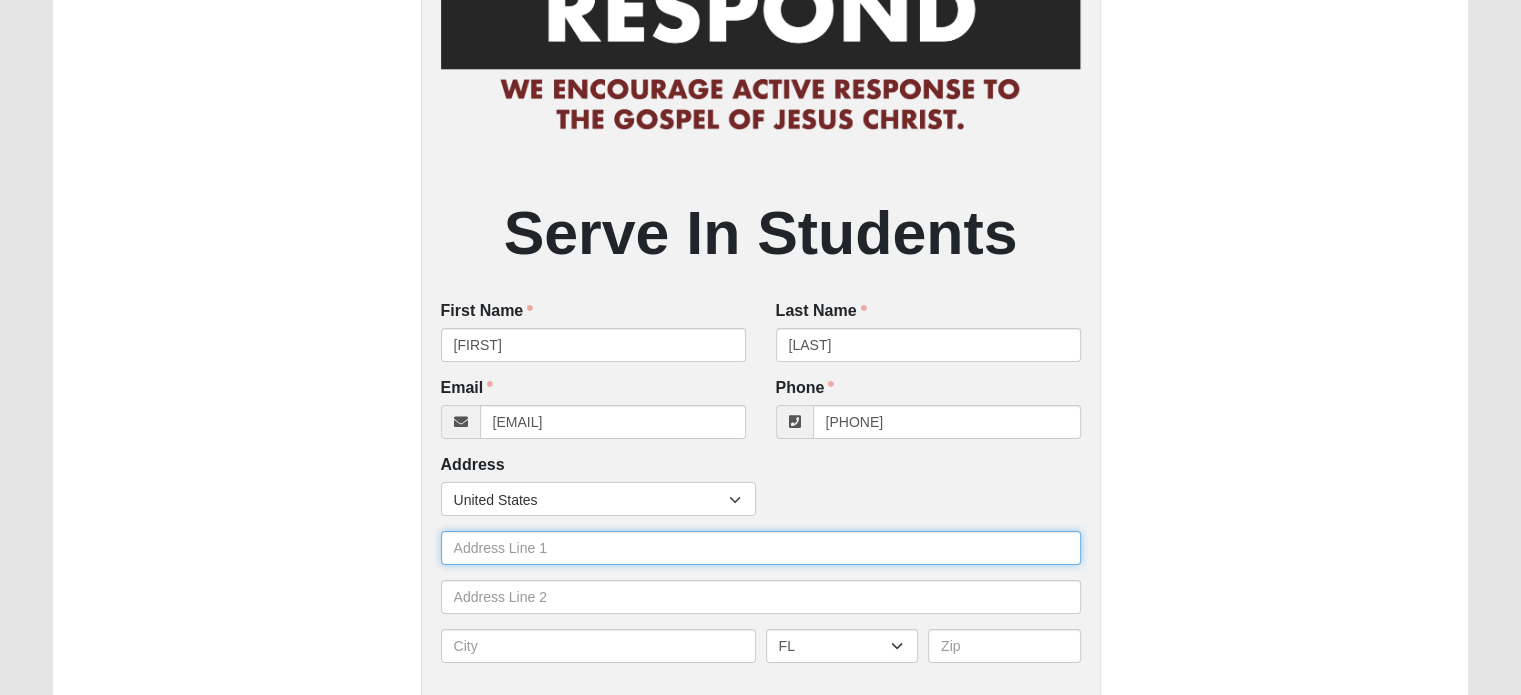 type on "[NUMBER] [STREET]" 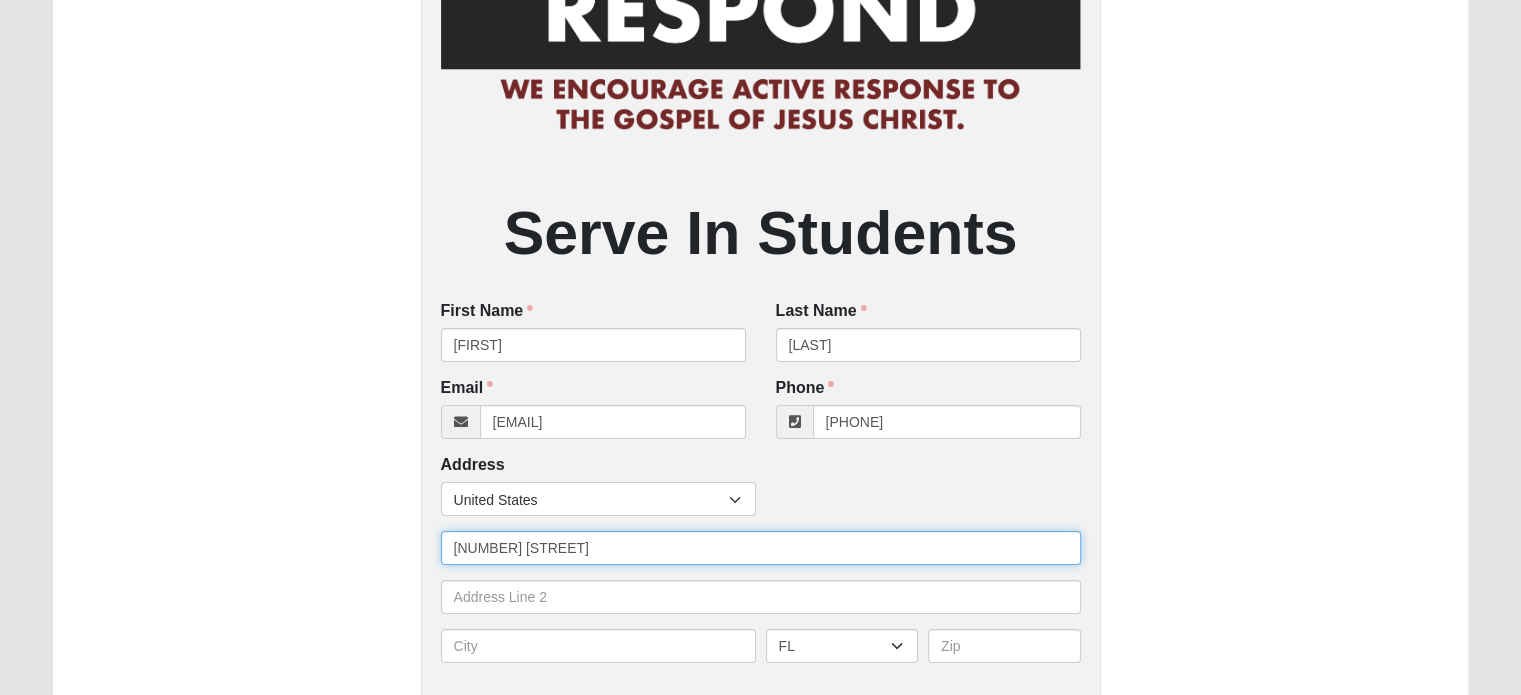 type on "APT [NUMBER]" 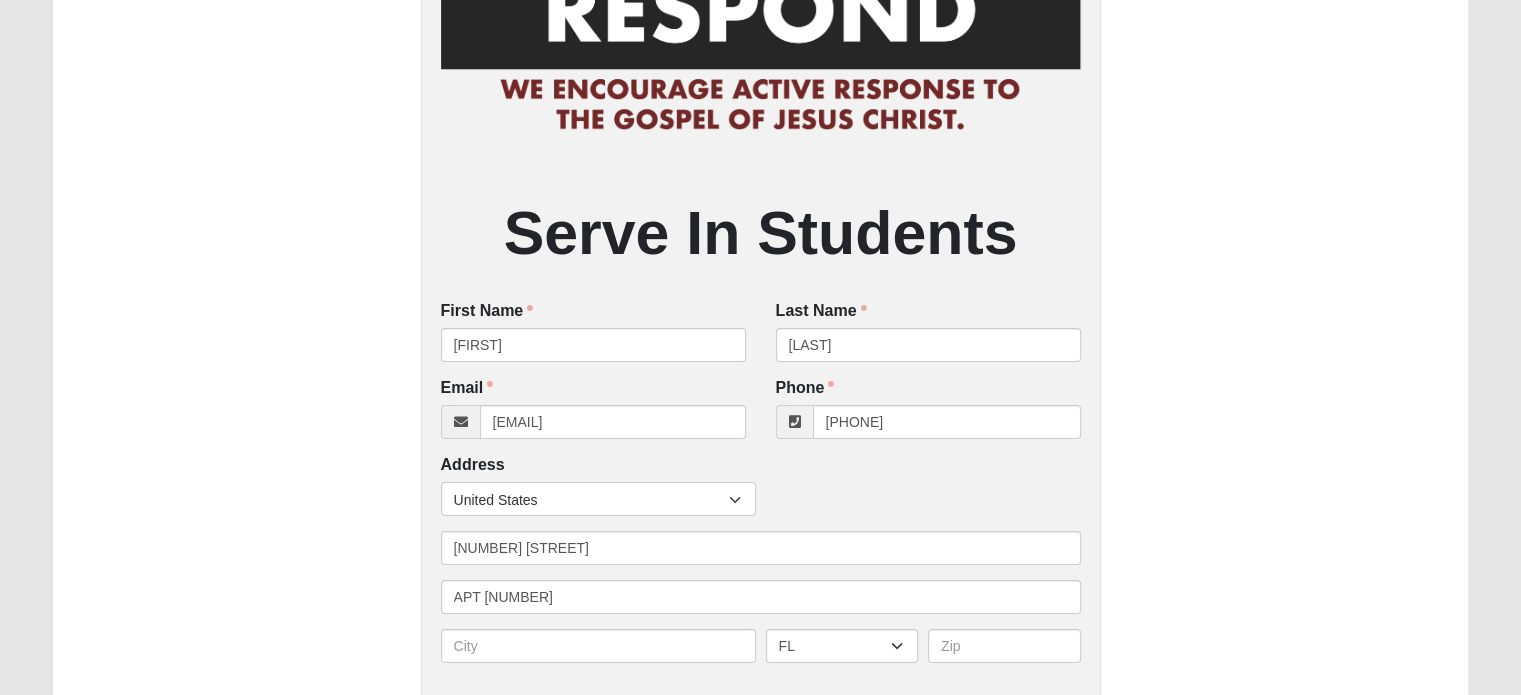 type on "[CITY]" 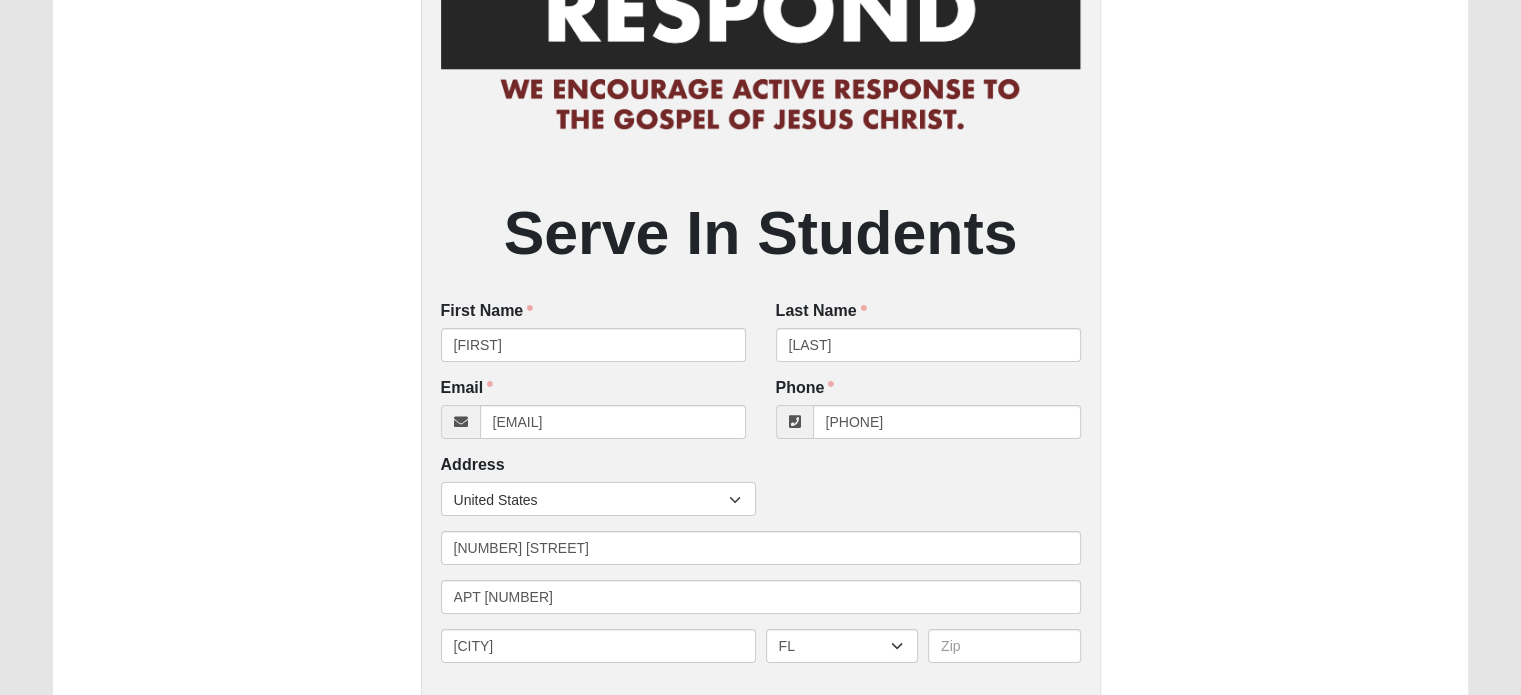 type on "32256" 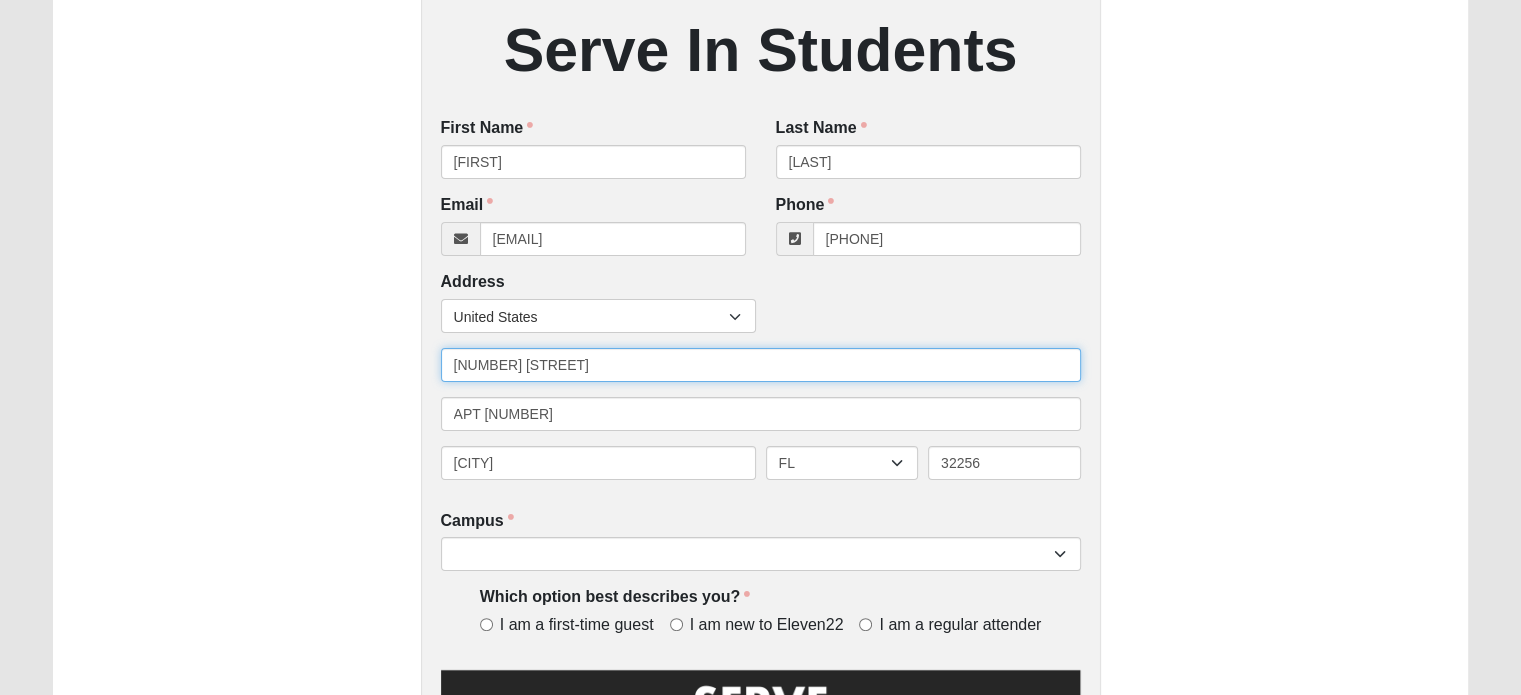 scroll, scrollTop: 372, scrollLeft: 0, axis: vertical 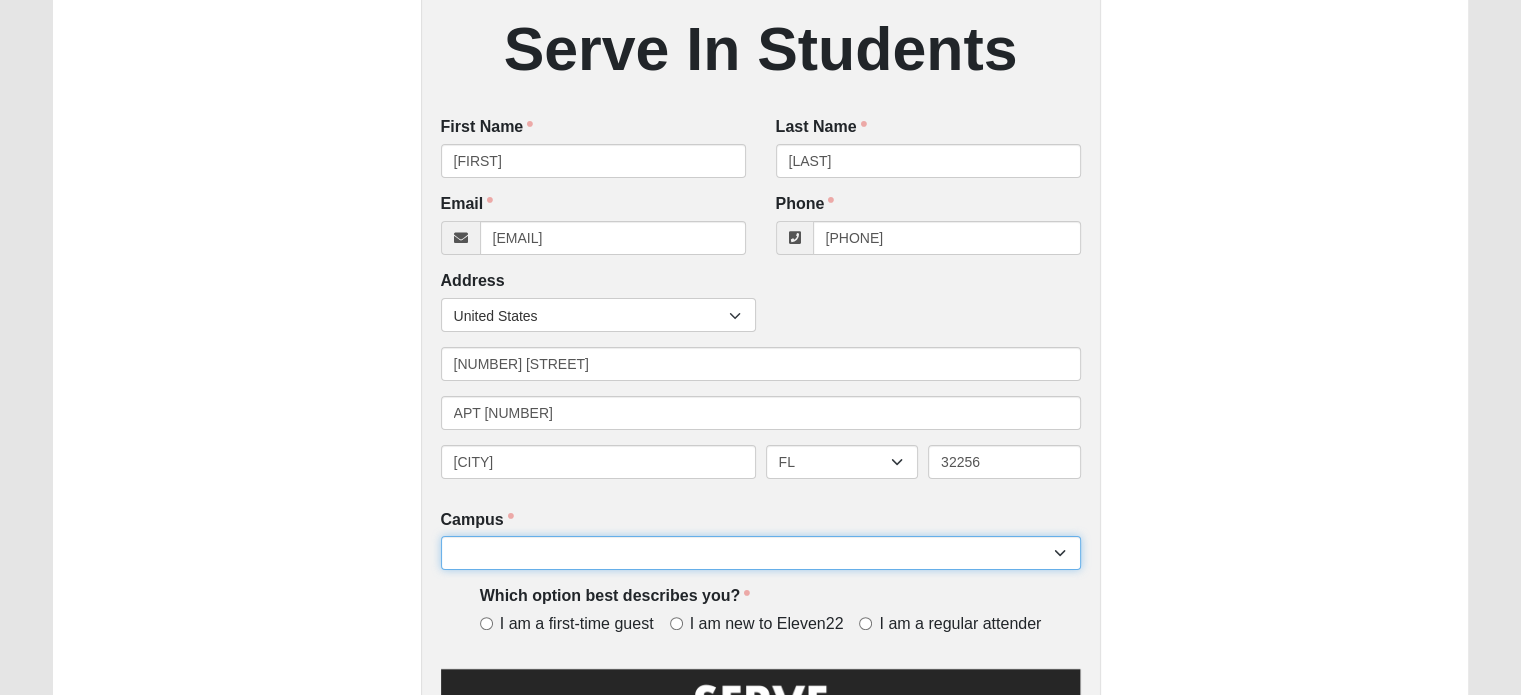 click on "Arlington
Baymeadows
Eleven22 Online
Fleming Island
Jesup
Mandarin
North Jax
Orange Park
Outpost
Palatka (Coming Soon)
Ponte Vedra
San Pablo
St. Johns
St. Augustine (Coming Soon)
Wildlight
NONE" at bounding box center [761, 553] 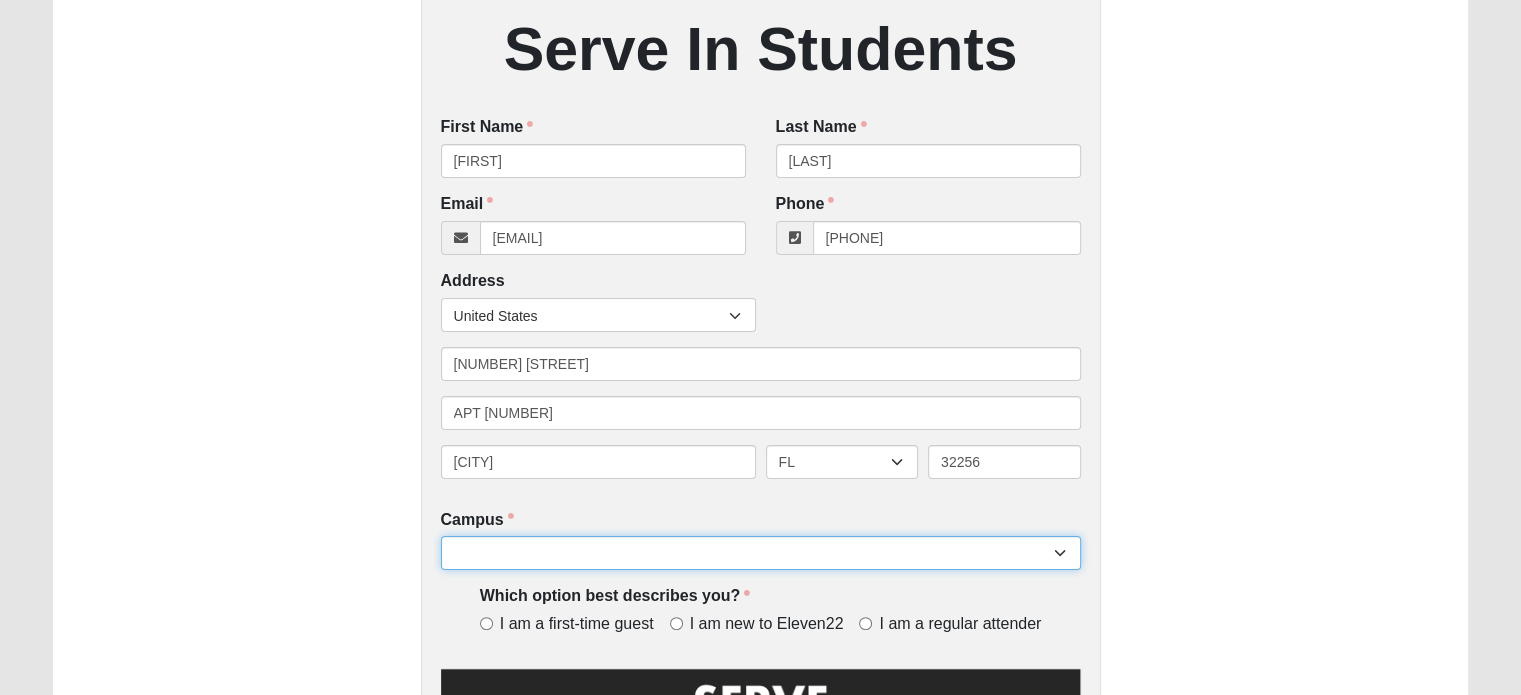 select on "2" 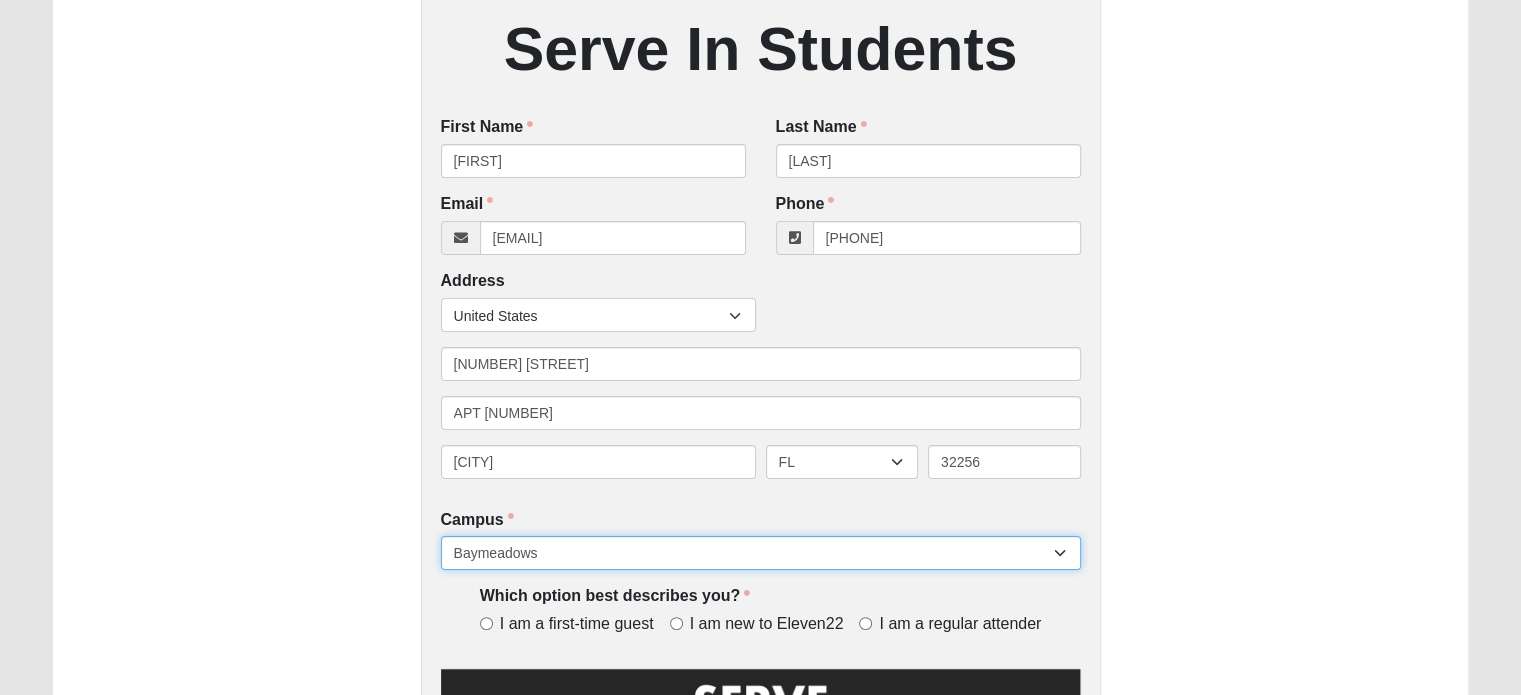 click on "Arlington
Baymeadows
Eleven22 Online
Fleming Island
Jesup
Mandarin
North Jax
Orange Park
Outpost
Palatka (Coming Soon)
Ponte Vedra
San Pablo
St. Johns
St. Augustine (Coming Soon)
Wildlight
NONE" at bounding box center [761, 553] 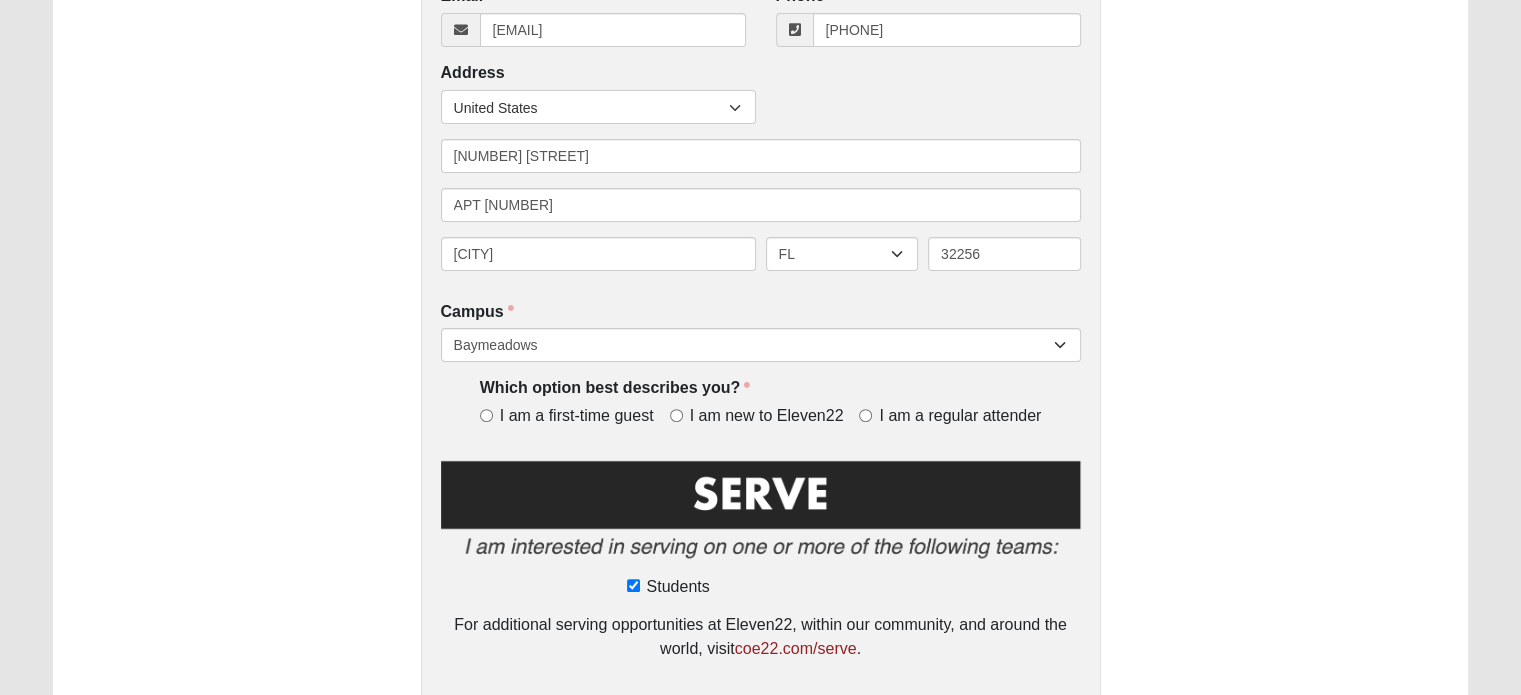 scroll, scrollTop: 582, scrollLeft: 0, axis: vertical 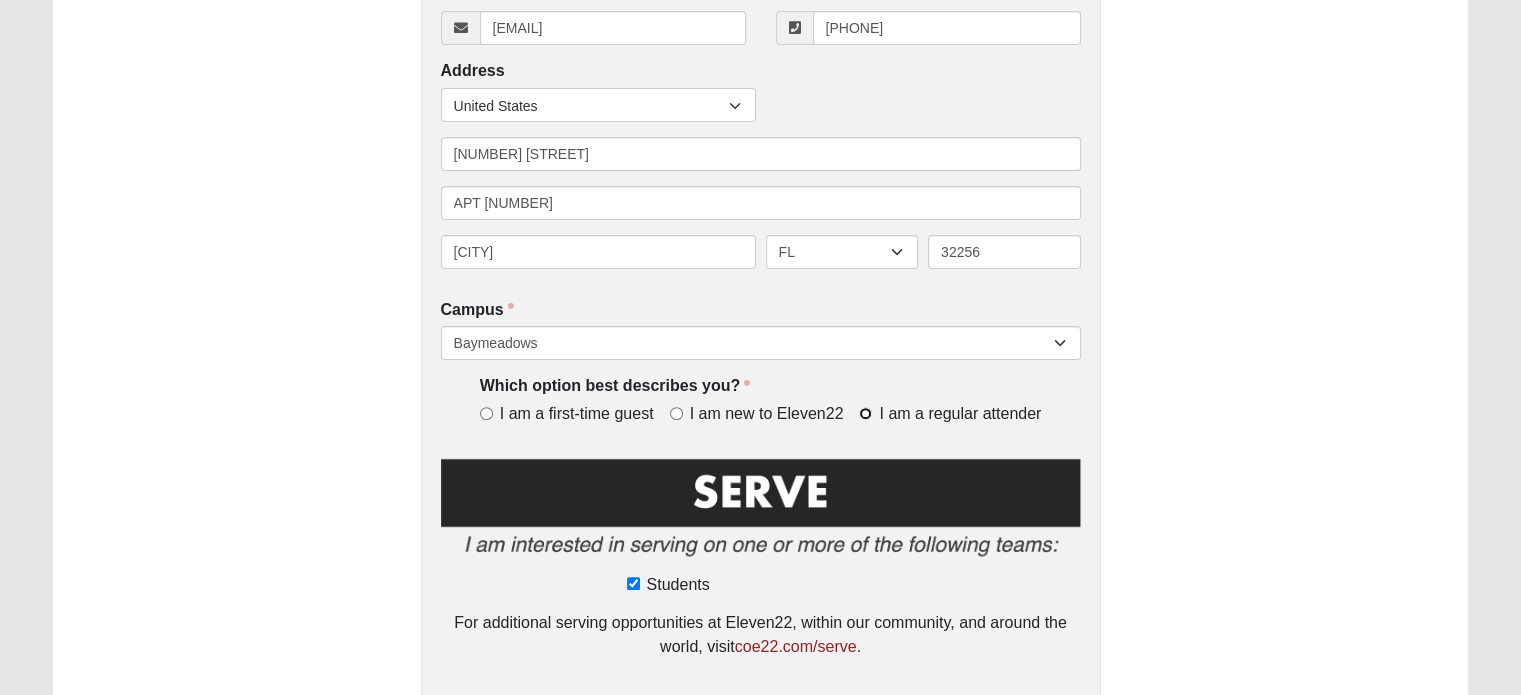 click on "I am a regular attender" at bounding box center (865, 413) 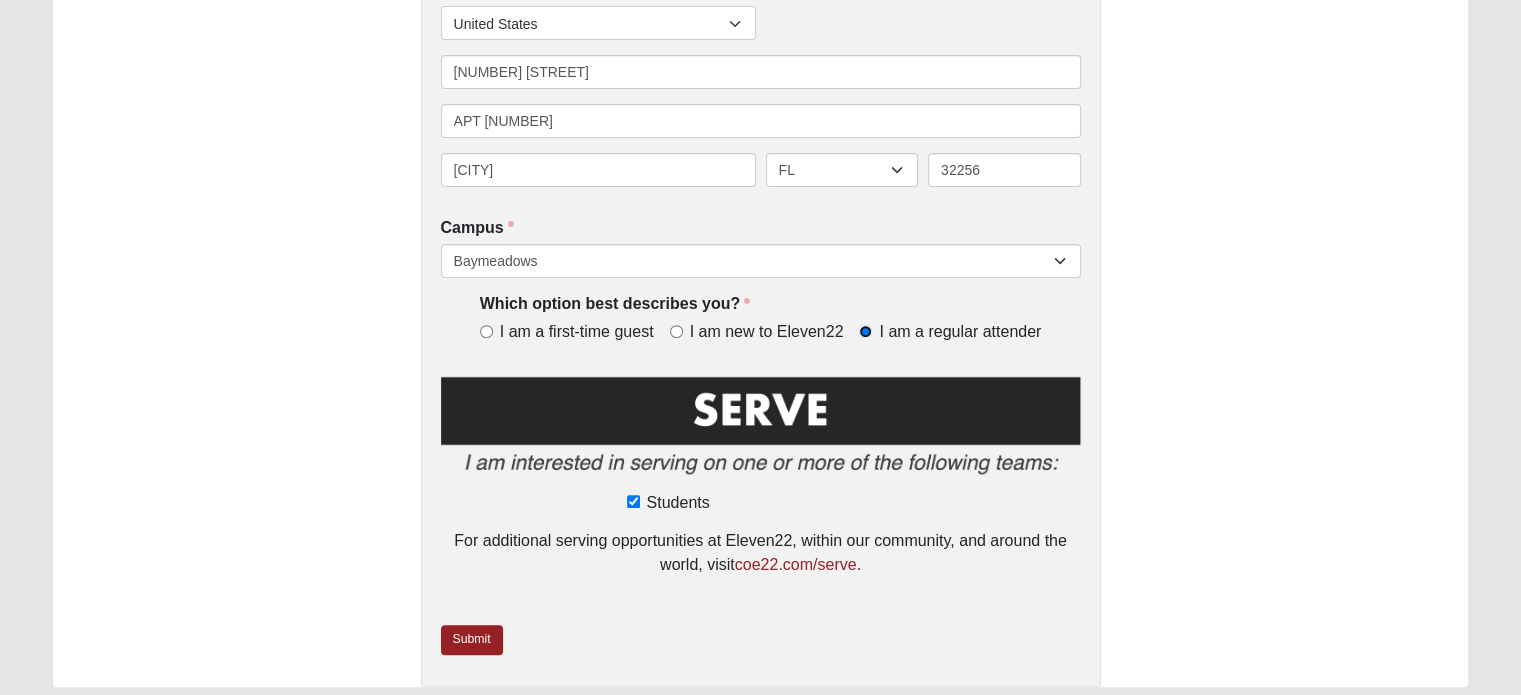scroll, scrollTop: 730, scrollLeft: 0, axis: vertical 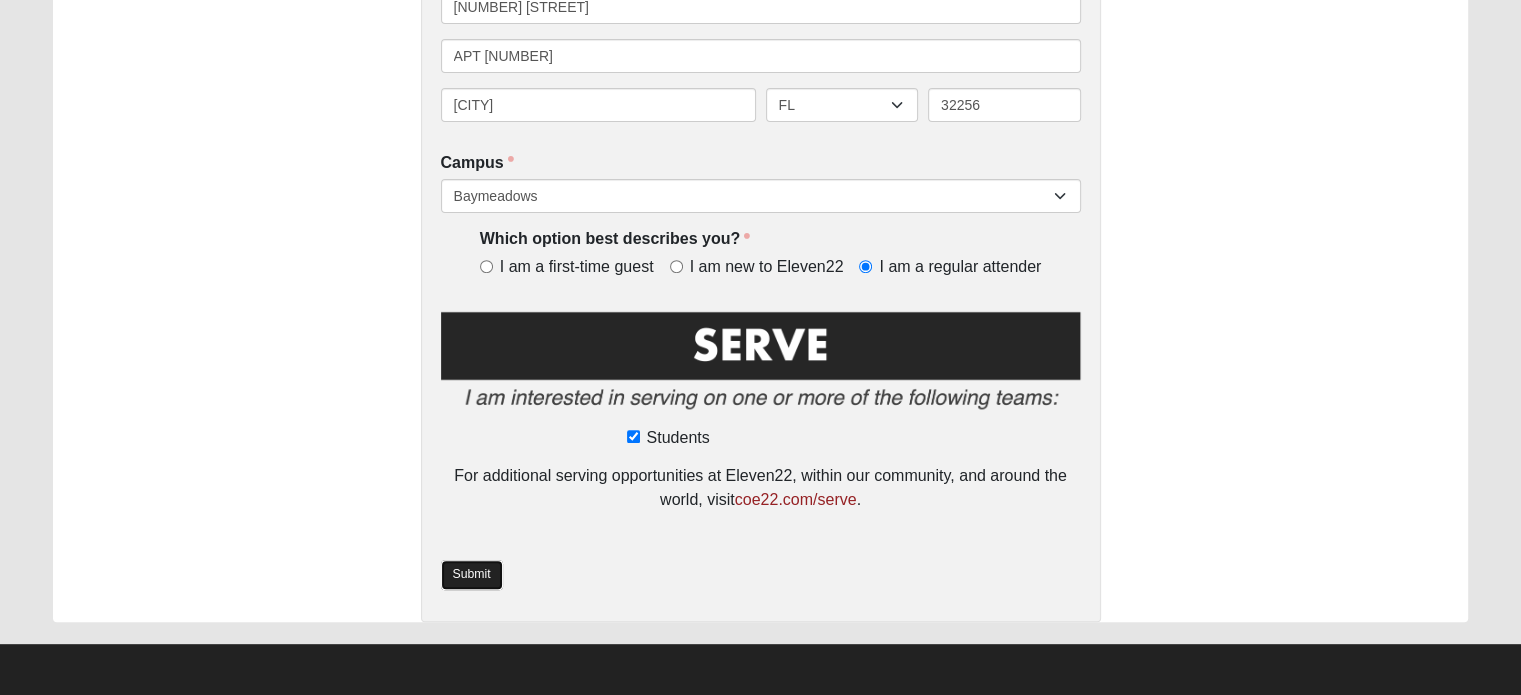 click on "Submit" at bounding box center (472, 574) 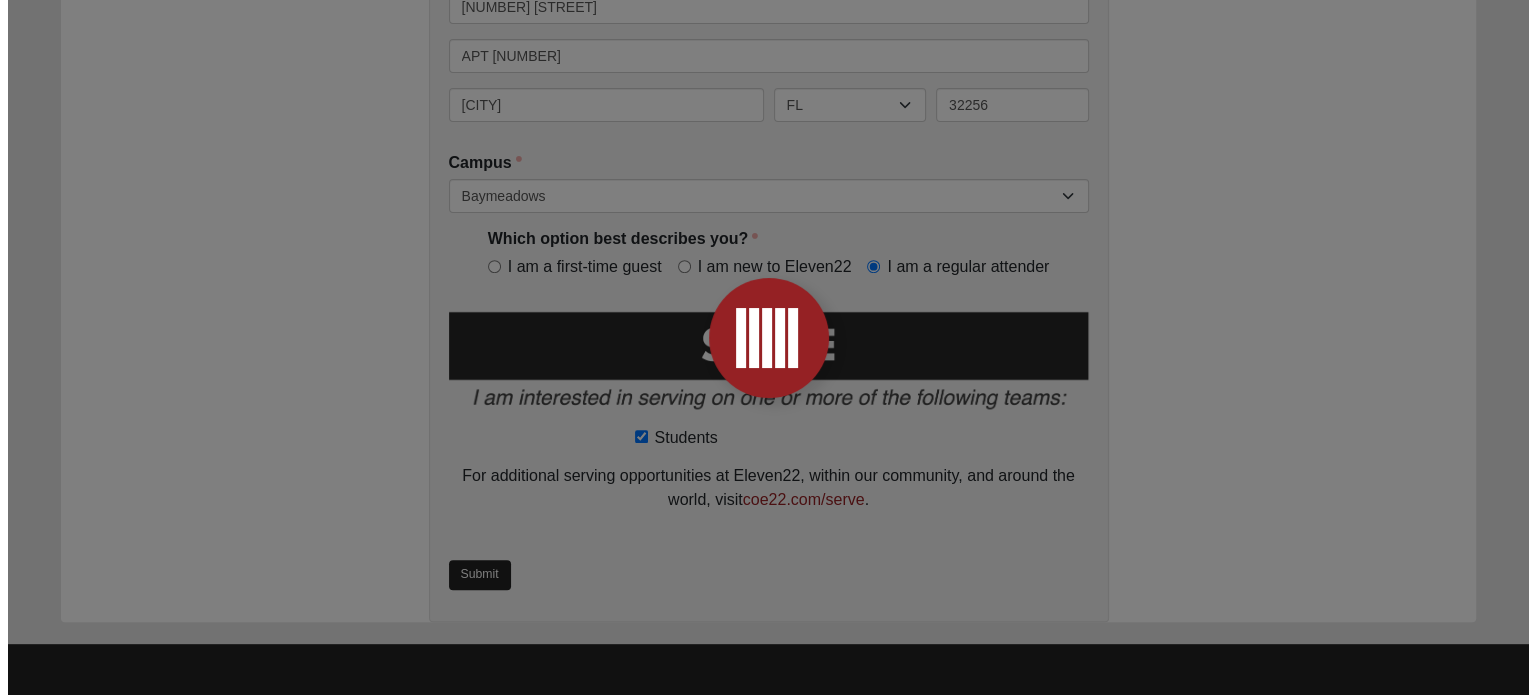 scroll, scrollTop: 0, scrollLeft: 0, axis: both 